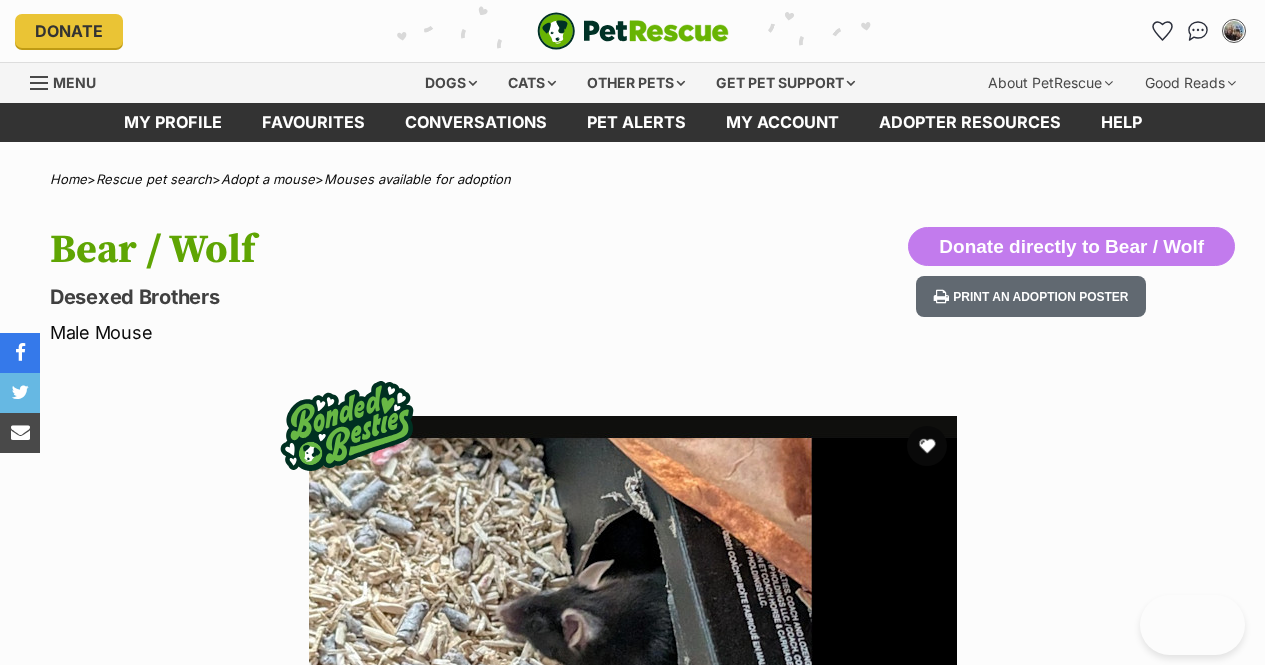 scroll, scrollTop: 0, scrollLeft: 0, axis: both 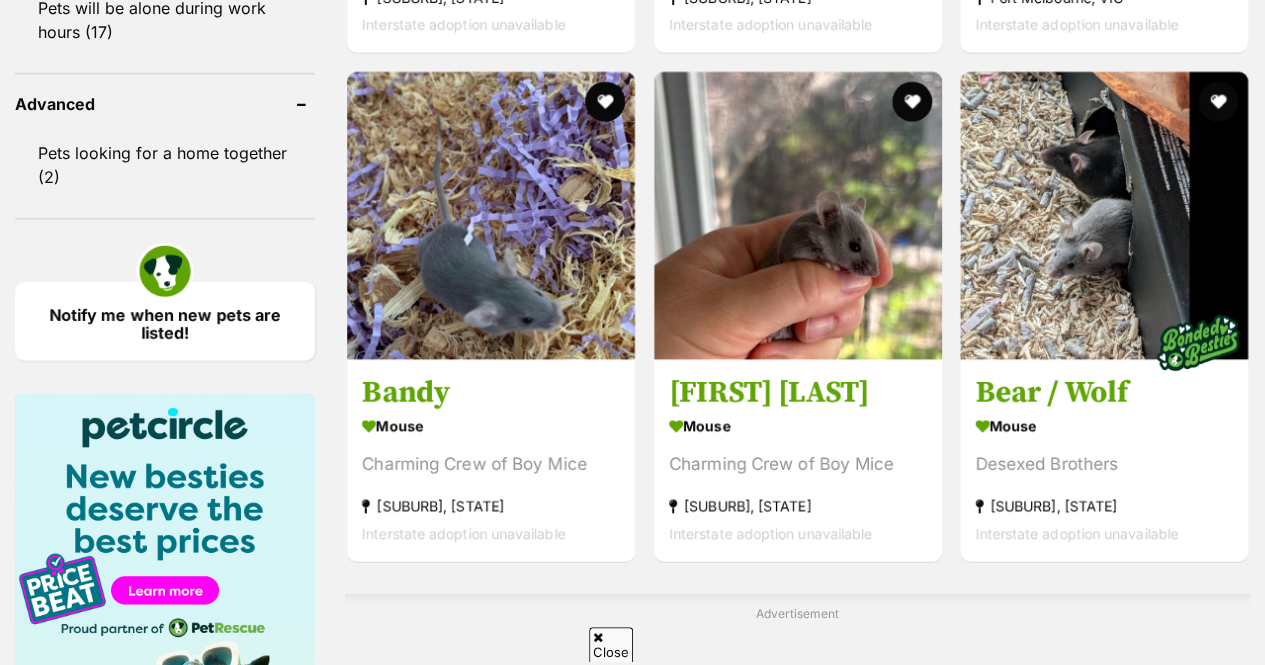 click at bounding box center (798, 216) 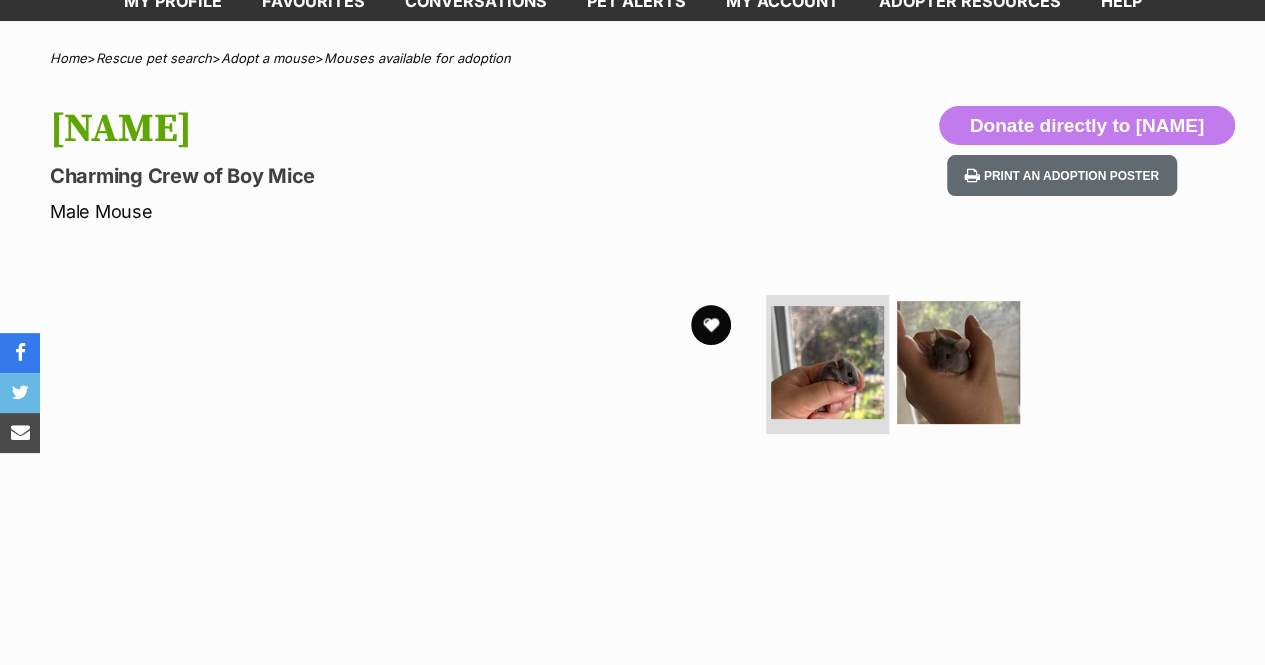 scroll, scrollTop: 0, scrollLeft: 0, axis: both 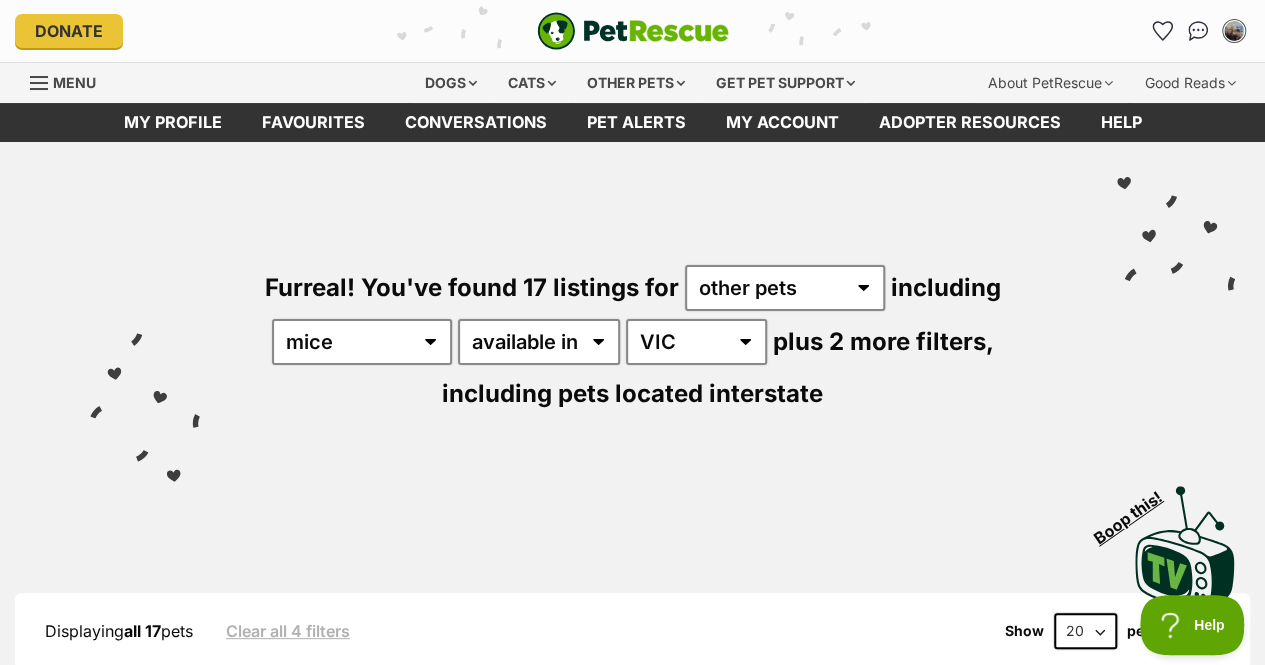 click 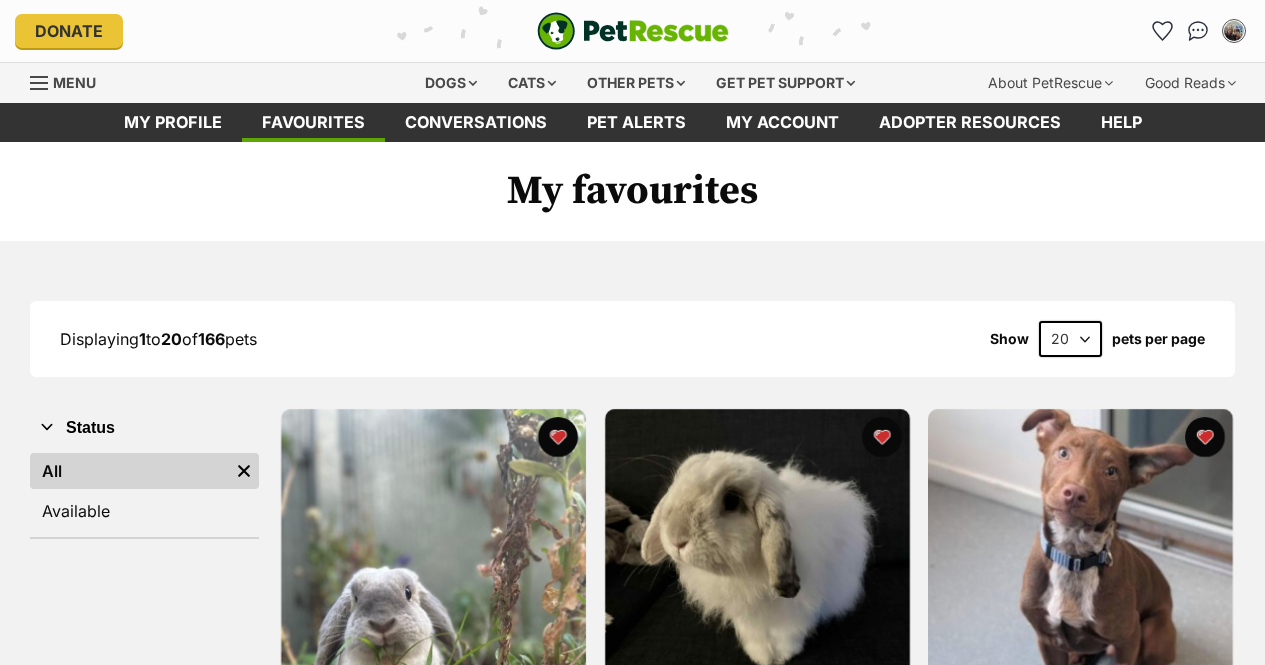 scroll, scrollTop: 0, scrollLeft: 0, axis: both 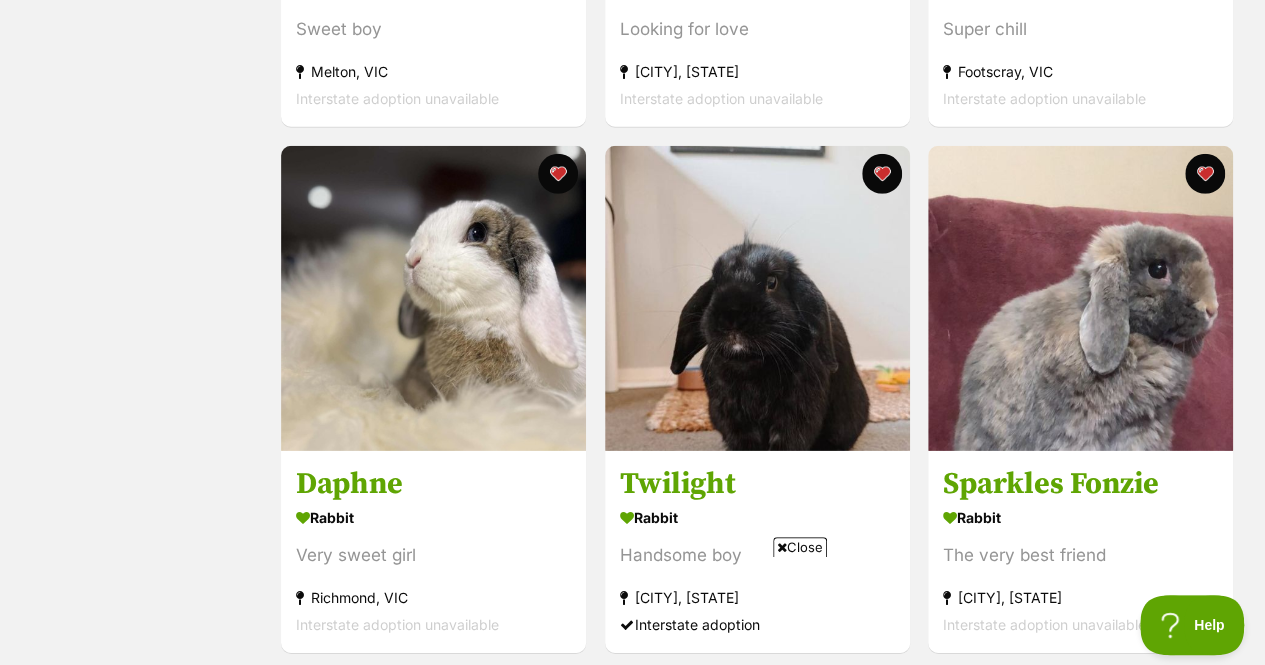 click at bounding box center [433, 298] 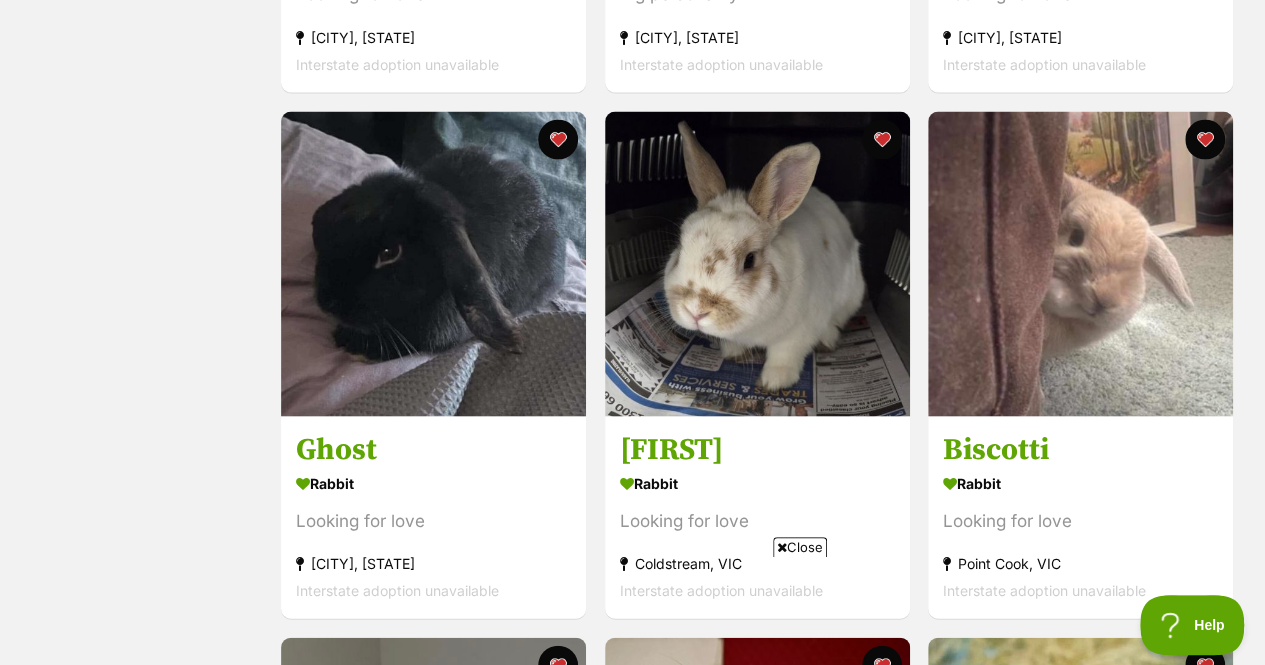 scroll, scrollTop: 1877, scrollLeft: 0, axis: vertical 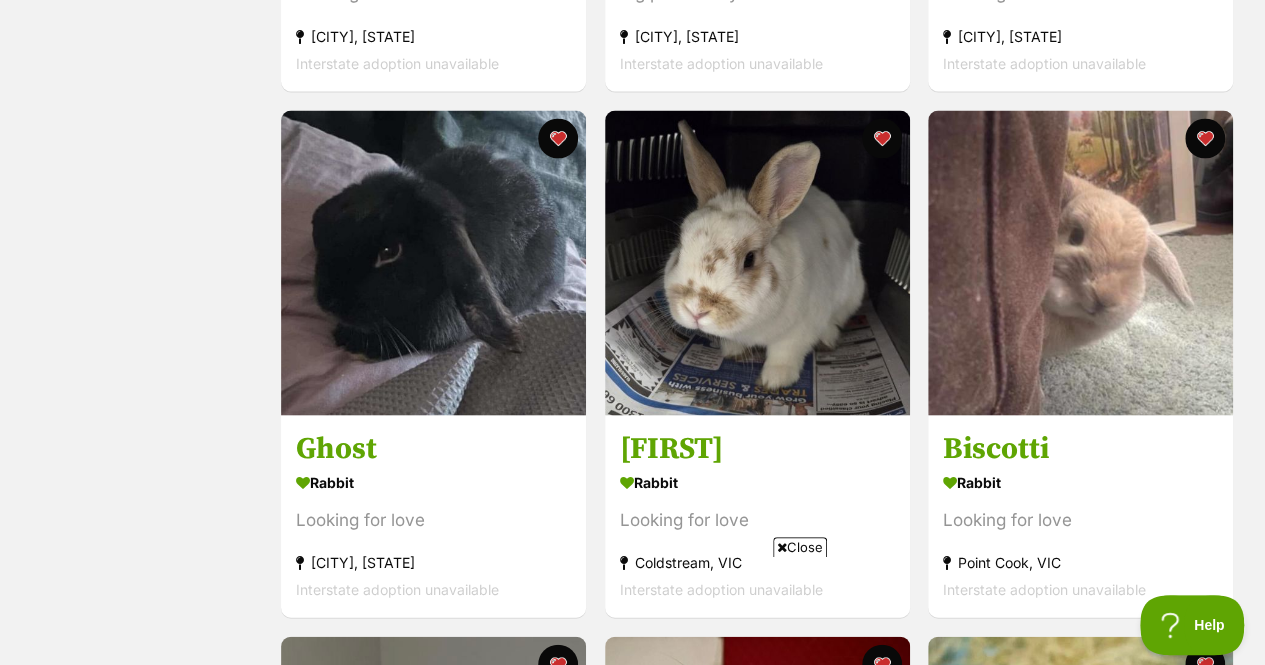 click at bounding box center (1080, 262) 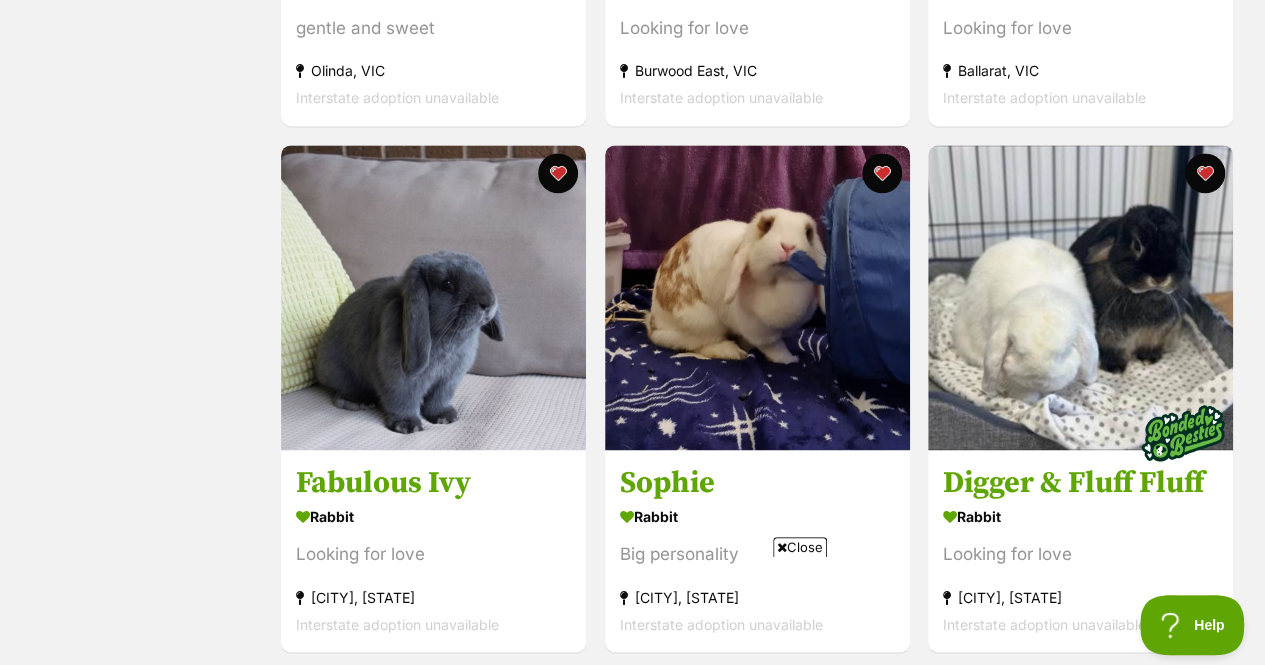 scroll, scrollTop: 1305, scrollLeft: 0, axis: vertical 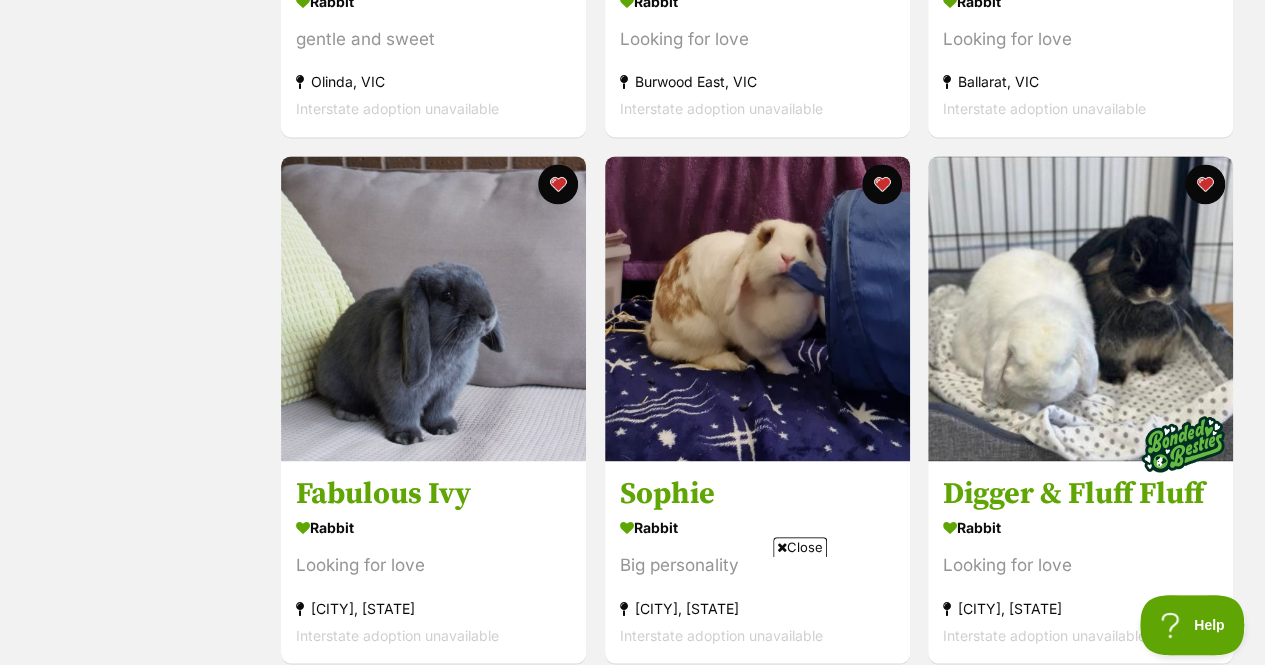click at bounding box center (433, 308) 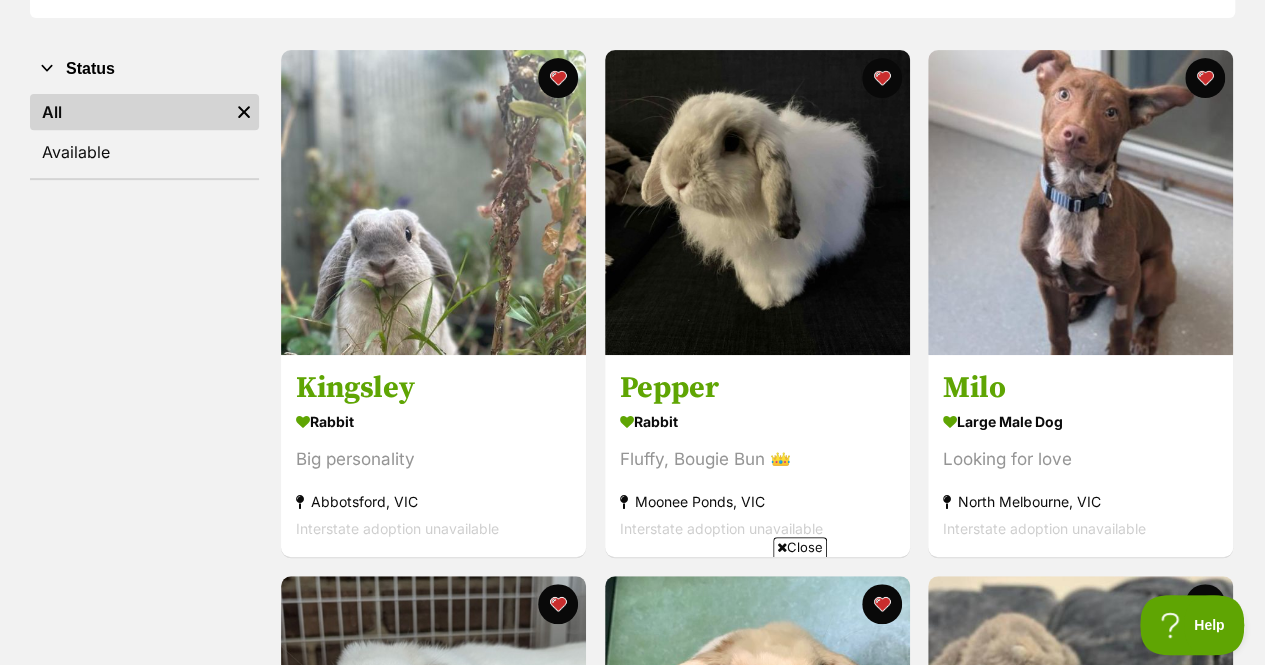 scroll, scrollTop: 362, scrollLeft: 0, axis: vertical 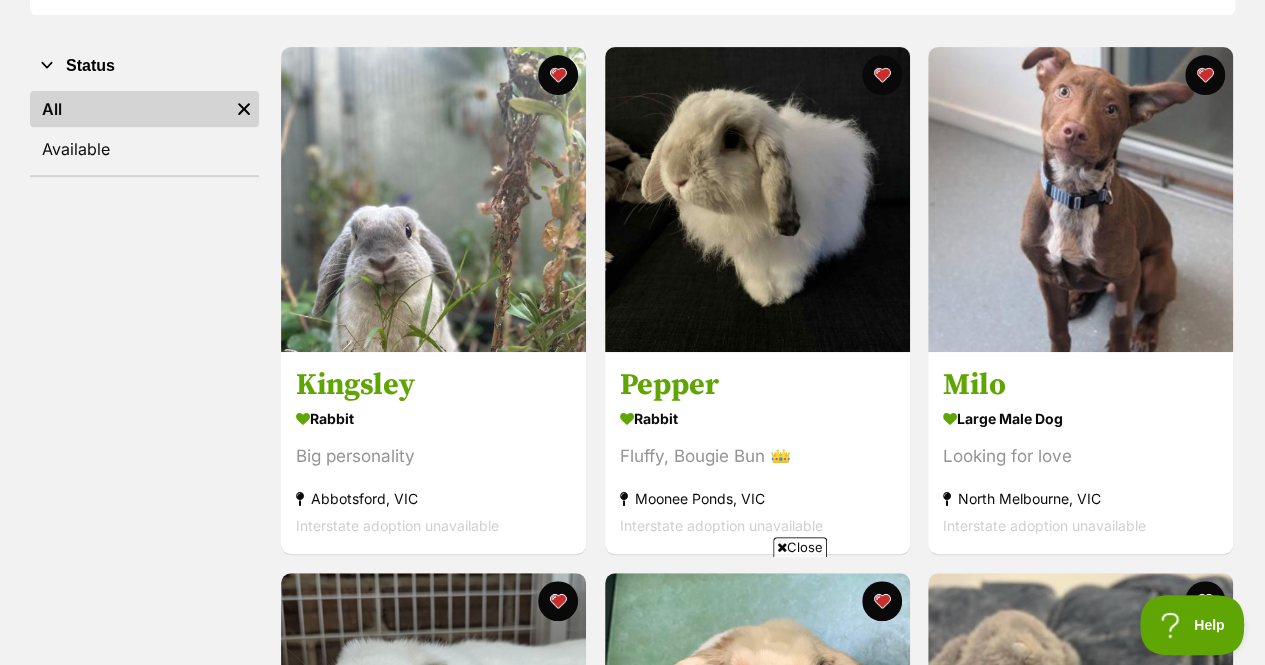click at bounding box center [433, 199] 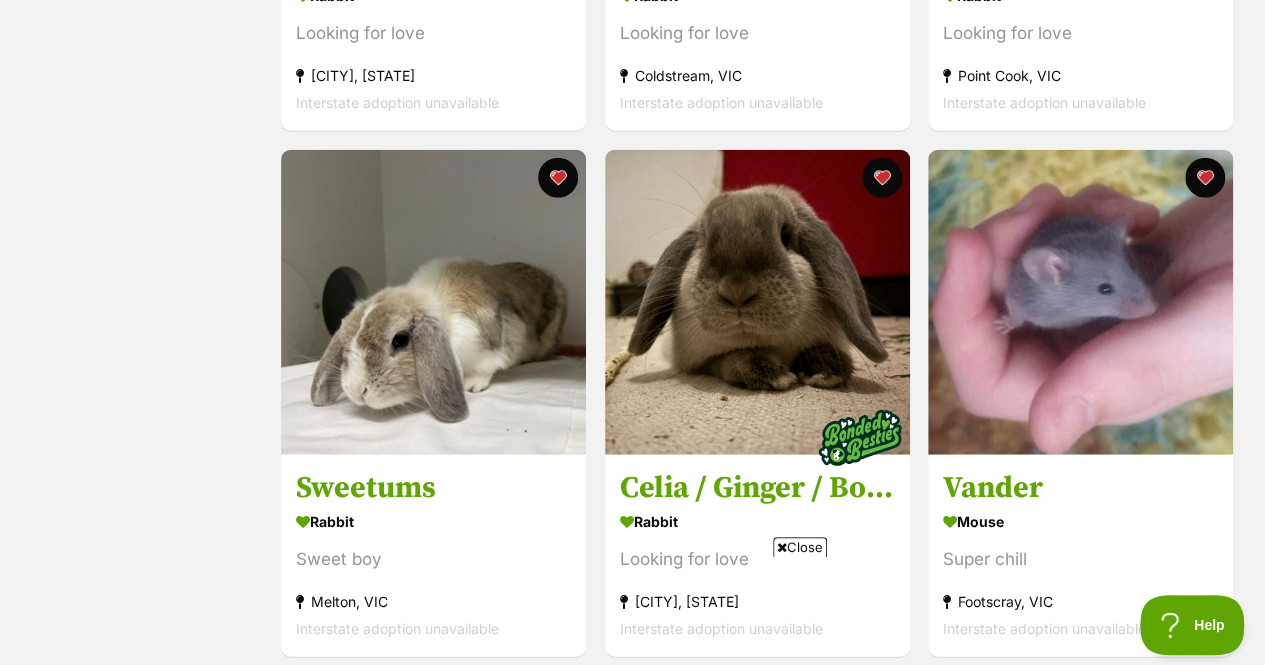 scroll, scrollTop: 2322, scrollLeft: 0, axis: vertical 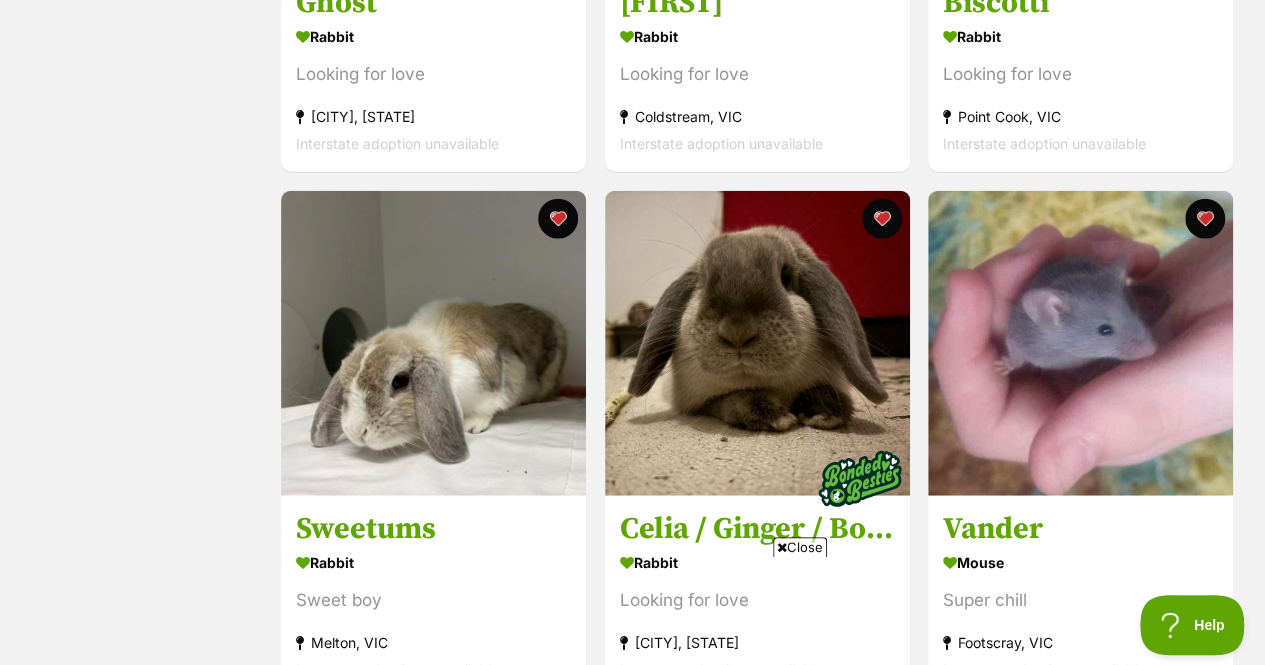 click at bounding box center (433, 343) 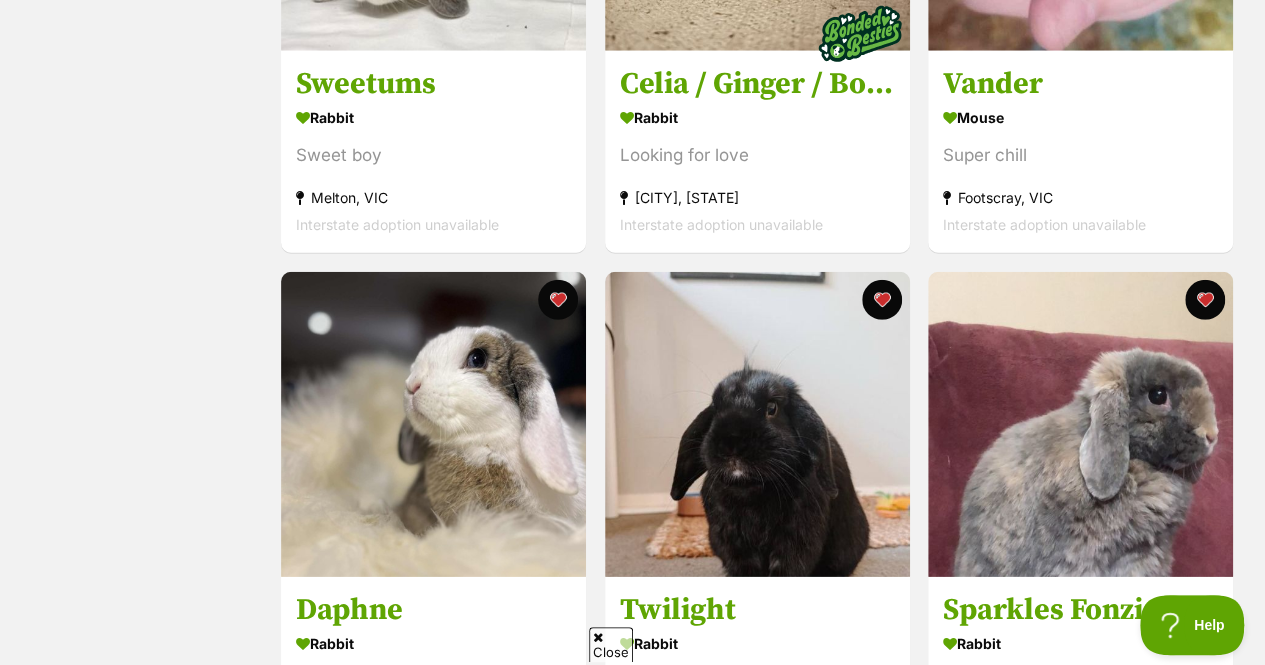 scroll, scrollTop: 2858, scrollLeft: 0, axis: vertical 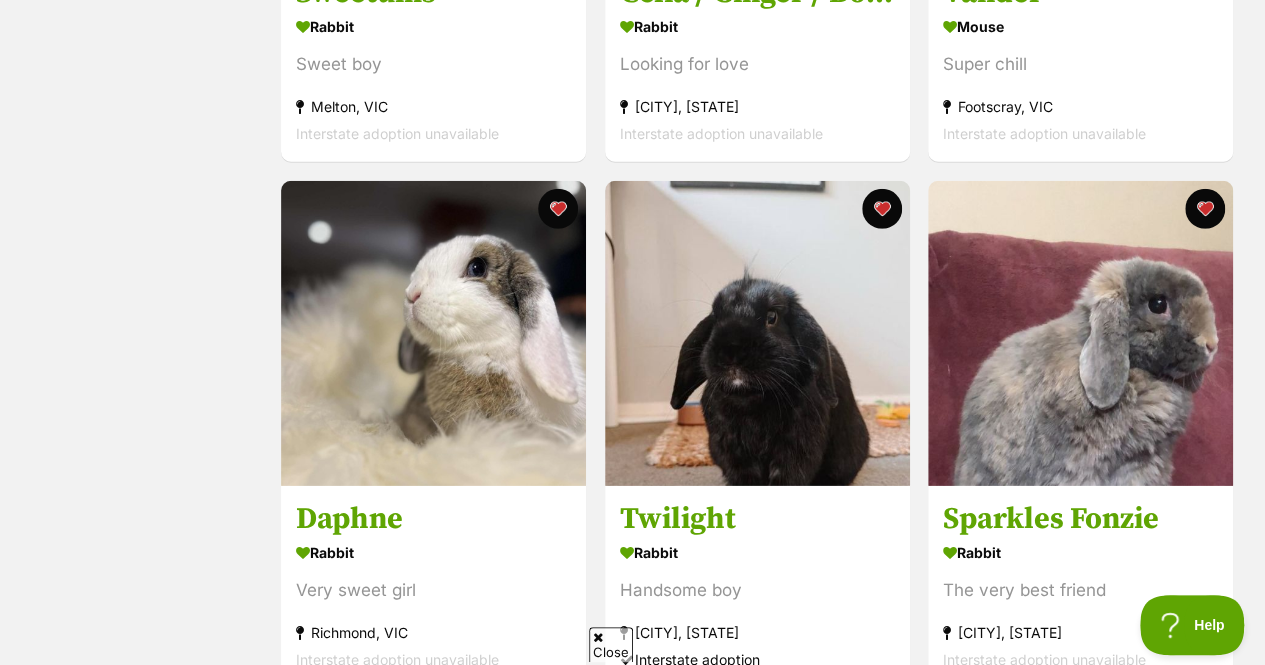 click at bounding box center [433, 333] 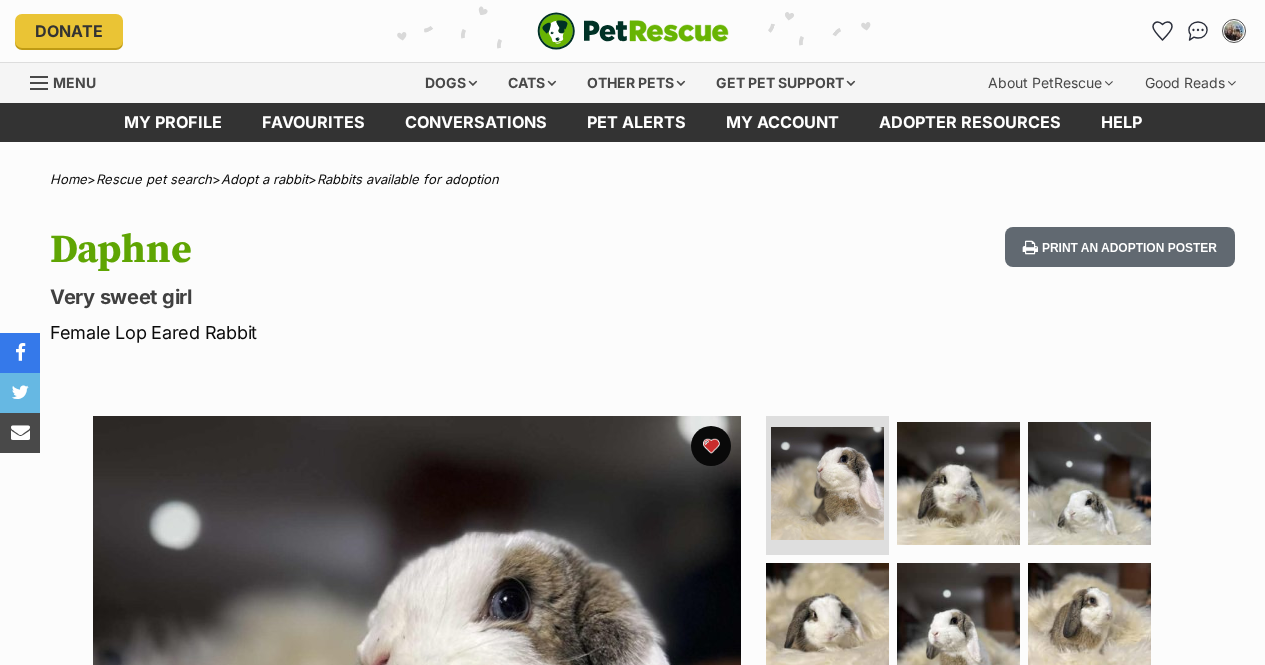 scroll, scrollTop: 0, scrollLeft: 0, axis: both 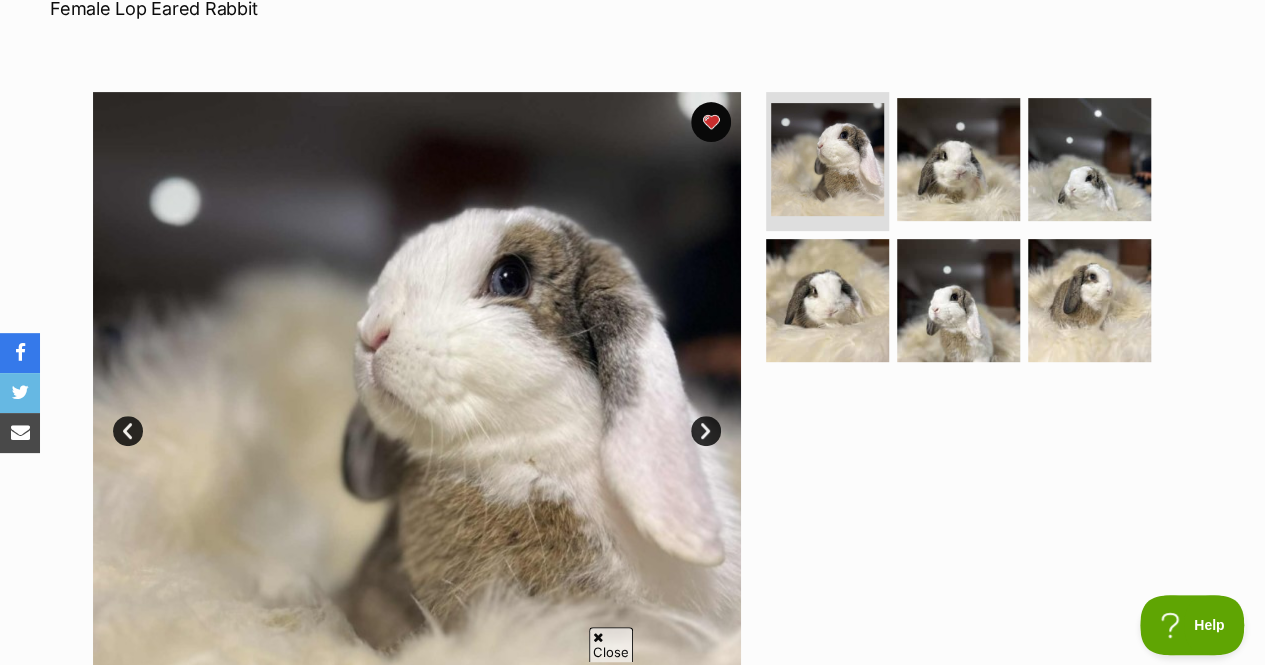 click on "Next" at bounding box center [706, 431] 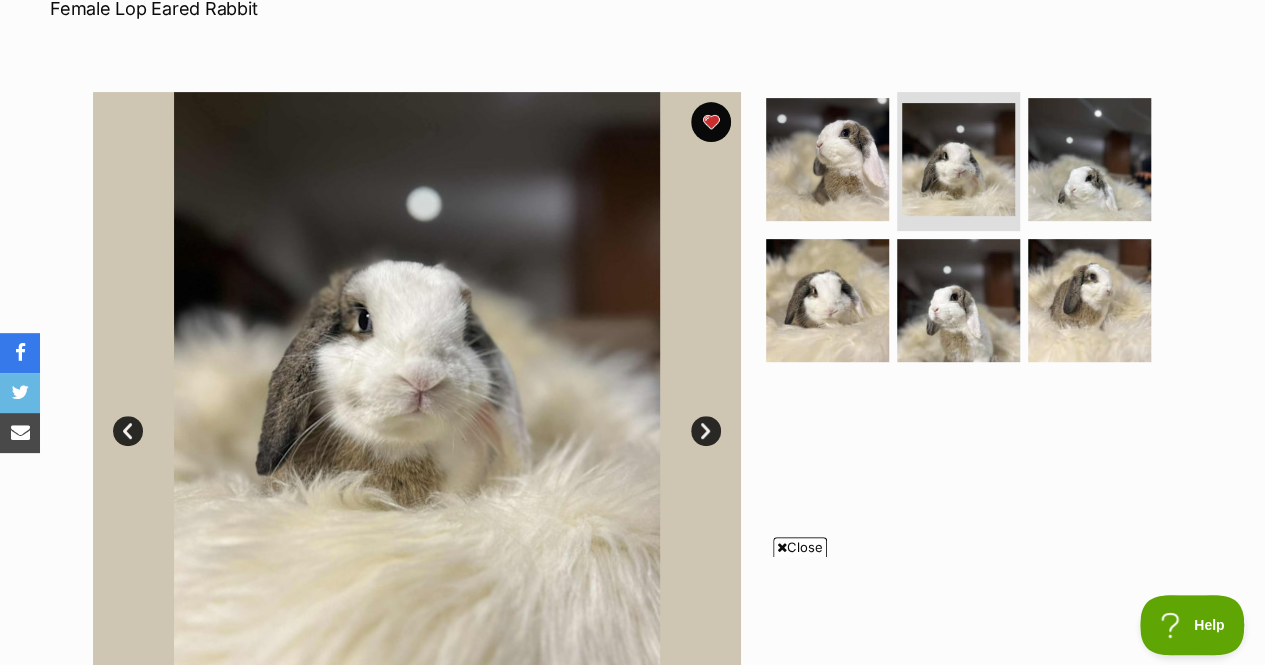 scroll, scrollTop: 0, scrollLeft: 0, axis: both 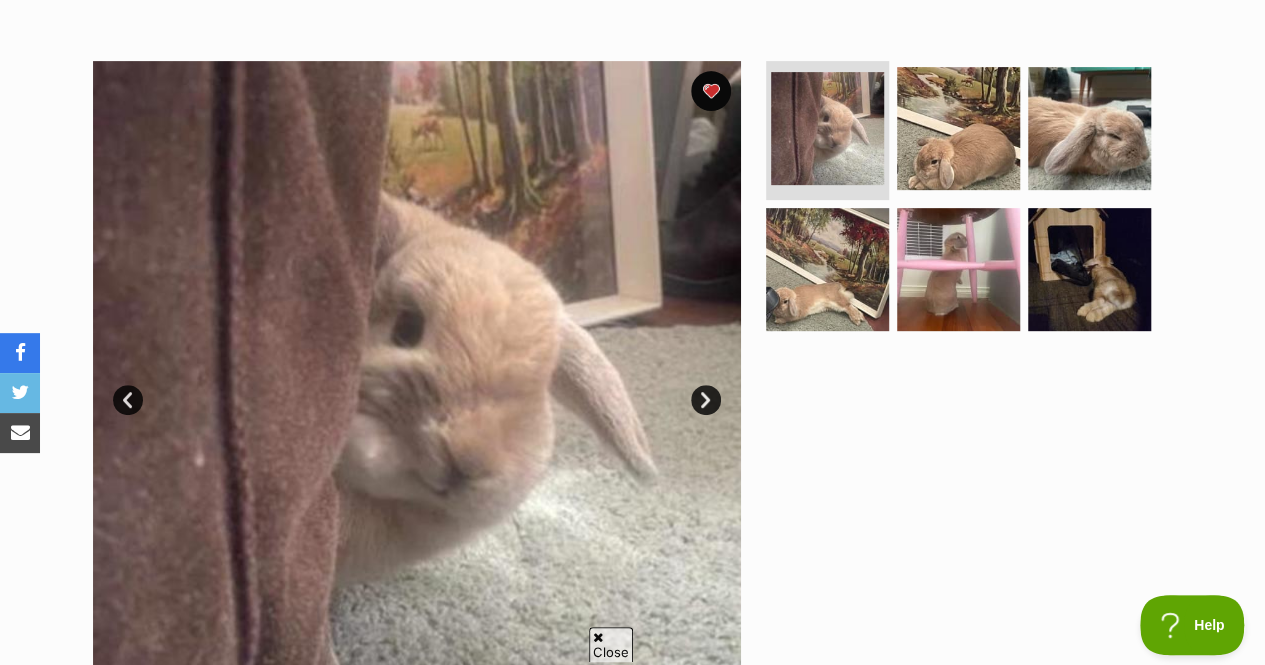 click on "Next" at bounding box center [706, 400] 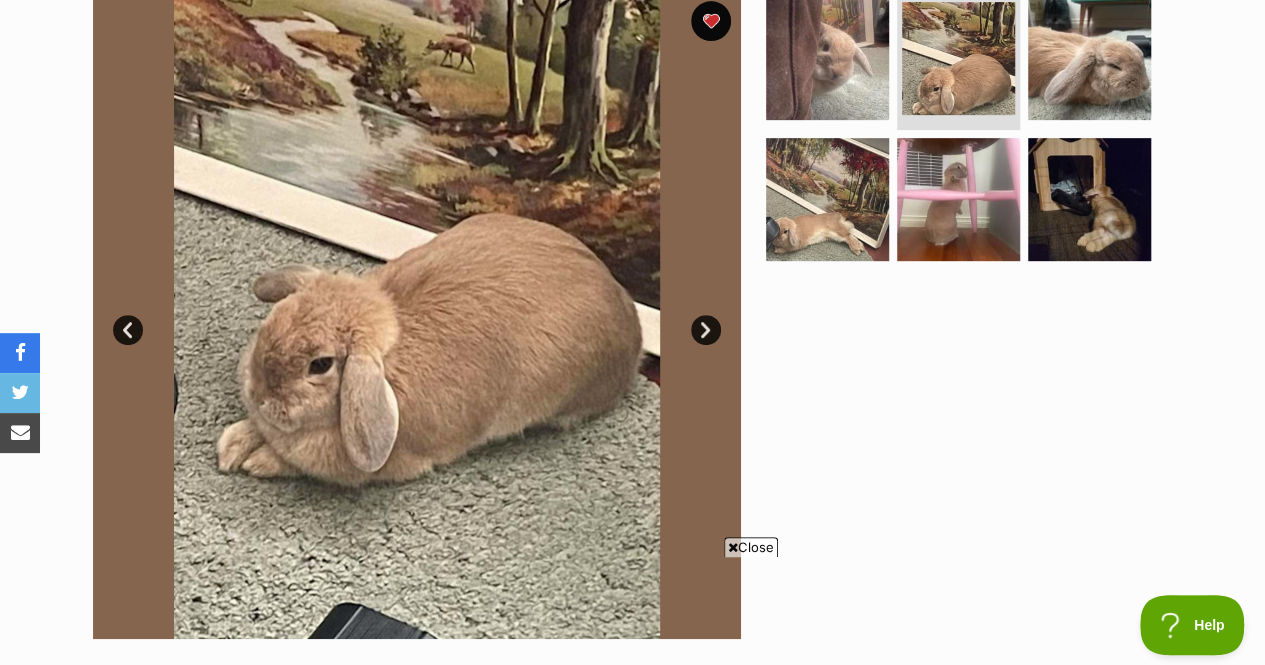 scroll, scrollTop: 0, scrollLeft: 0, axis: both 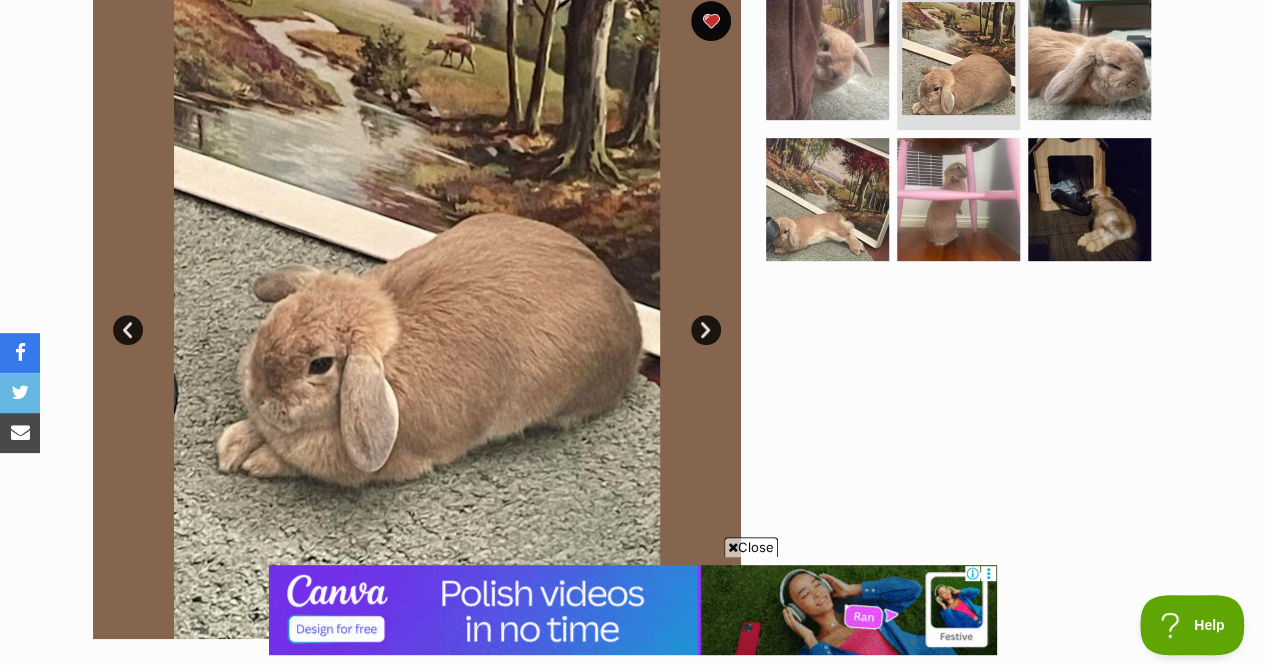 click on "Next" at bounding box center [706, 330] 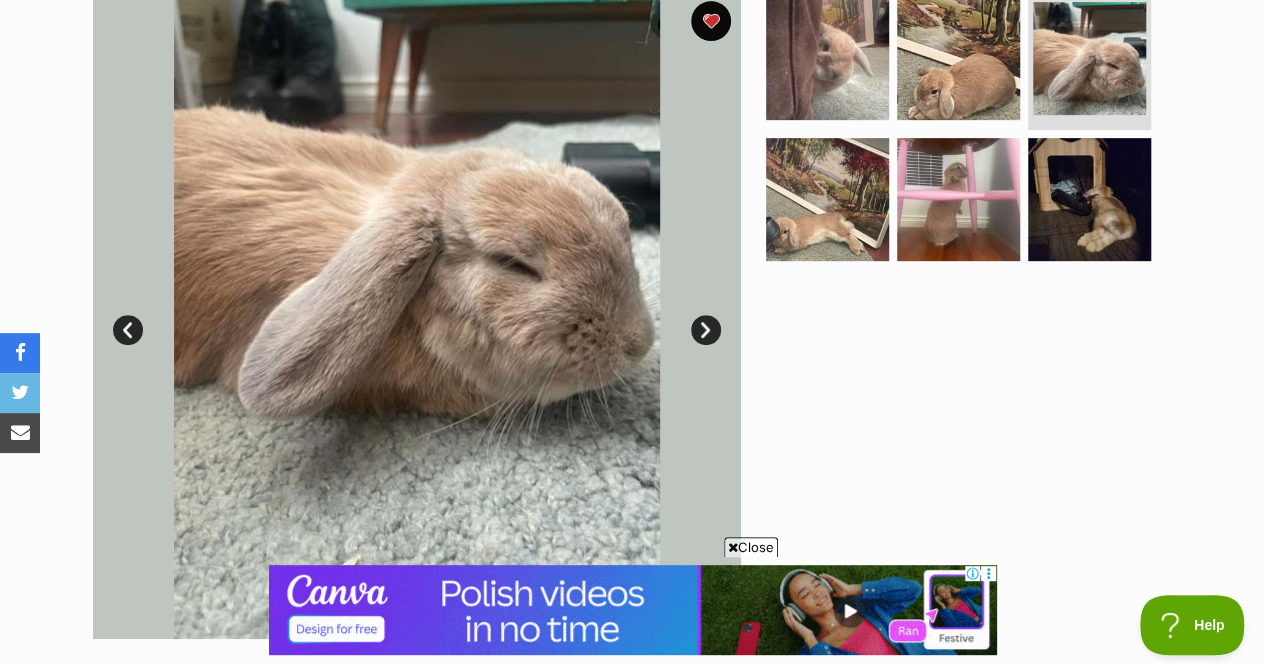 scroll, scrollTop: 0, scrollLeft: 0, axis: both 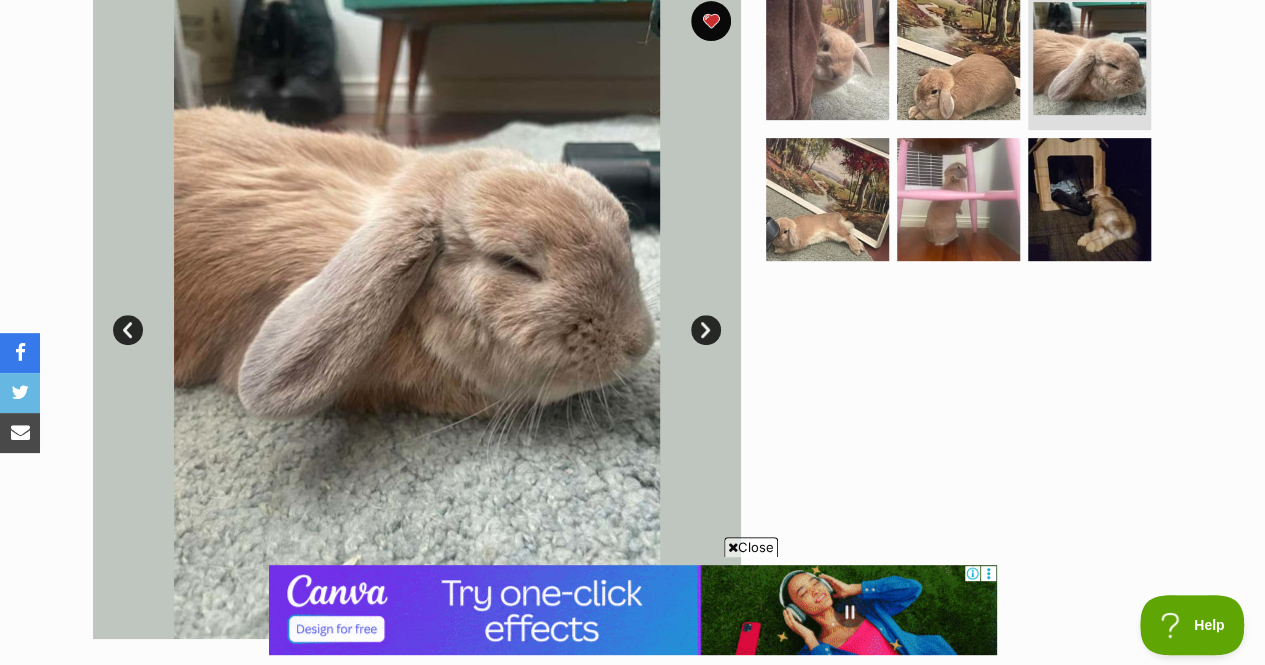 click on "Next" at bounding box center (706, 330) 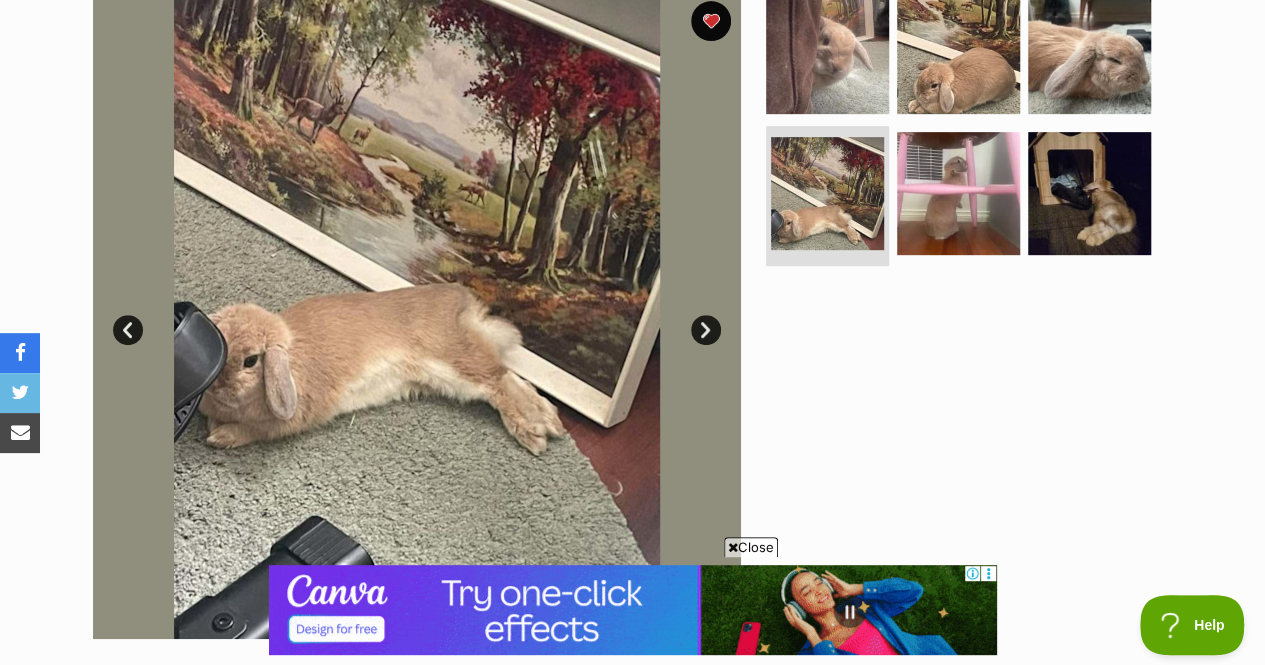 scroll, scrollTop: 0, scrollLeft: 0, axis: both 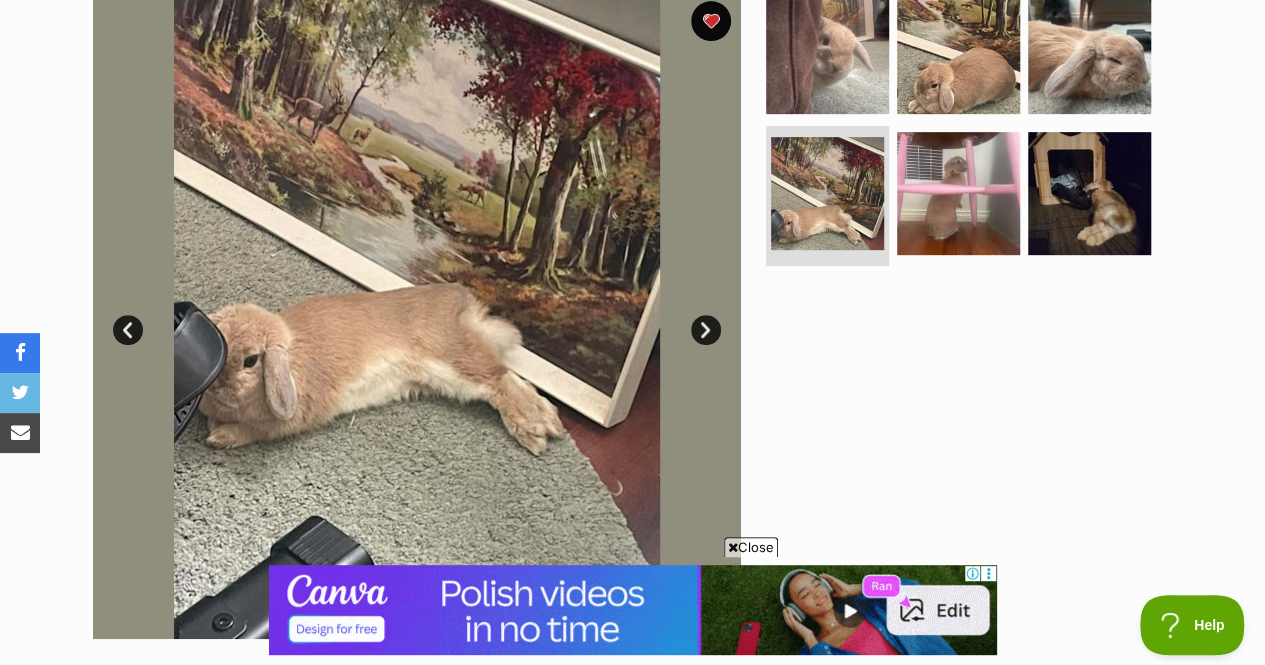 click on "Next" at bounding box center [706, 330] 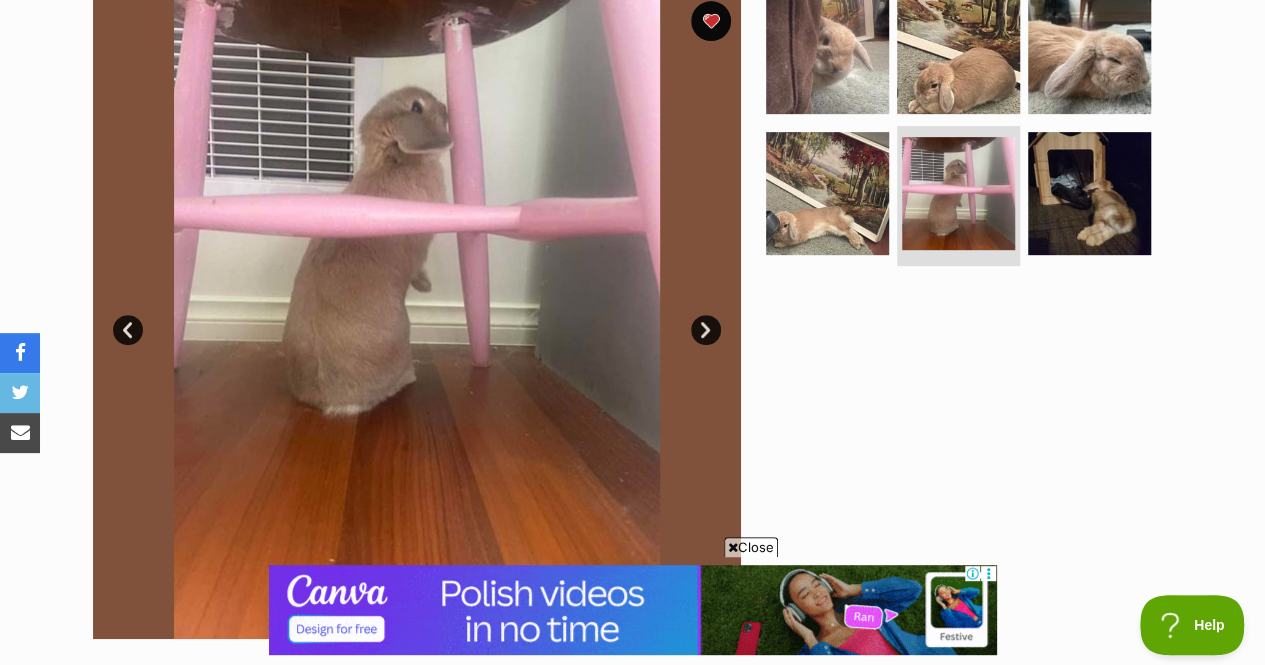 scroll, scrollTop: 0, scrollLeft: 0, axis: both 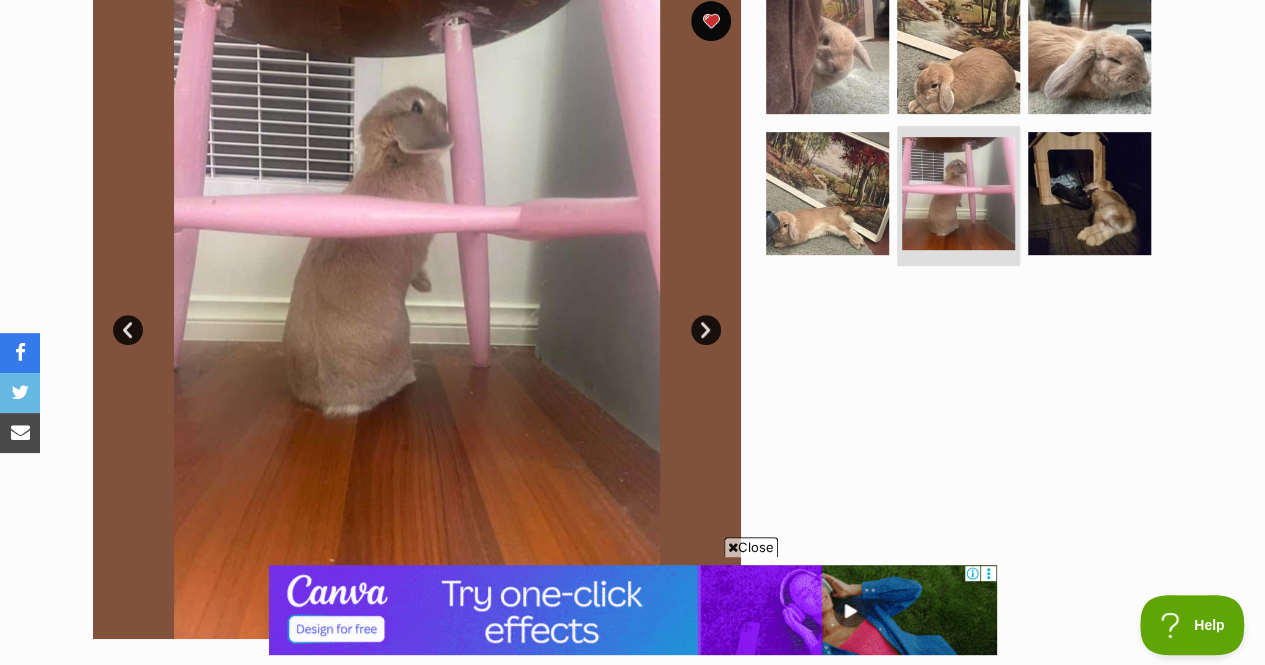 click on "Next" at bounding box center [706, 330] 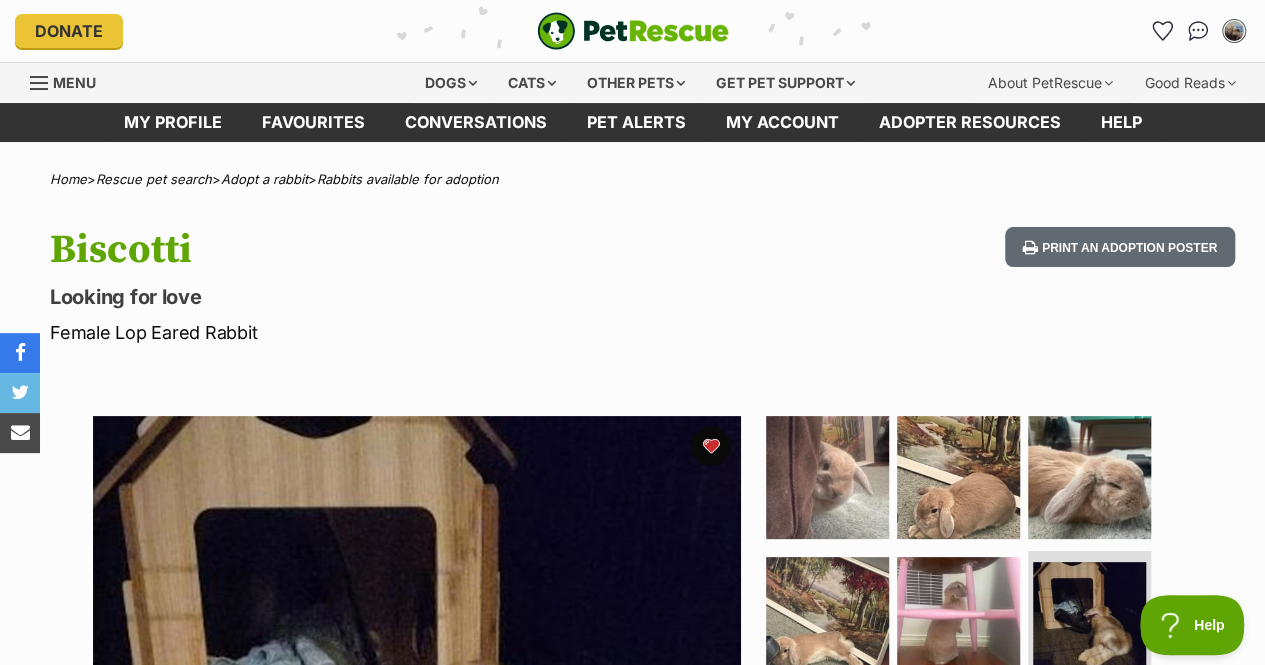 scroll, scrollTop: 0, scrollLeft: 0, axis: both 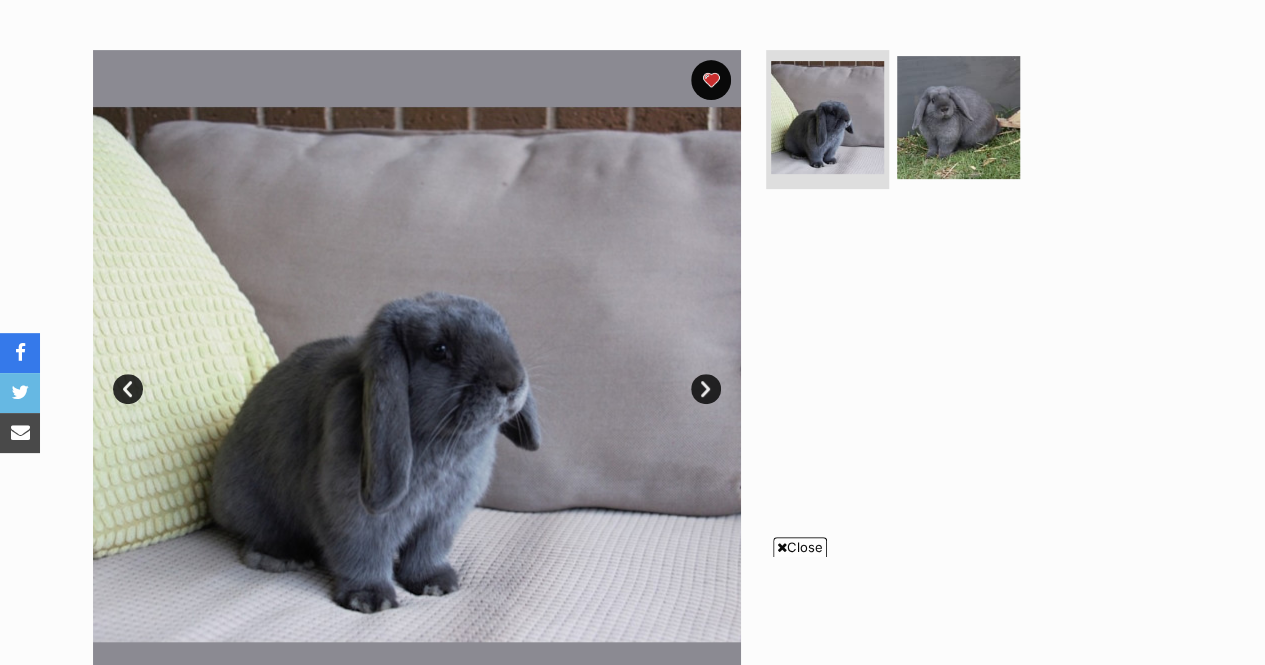 click on "Next" at bounding box center (706, 389) 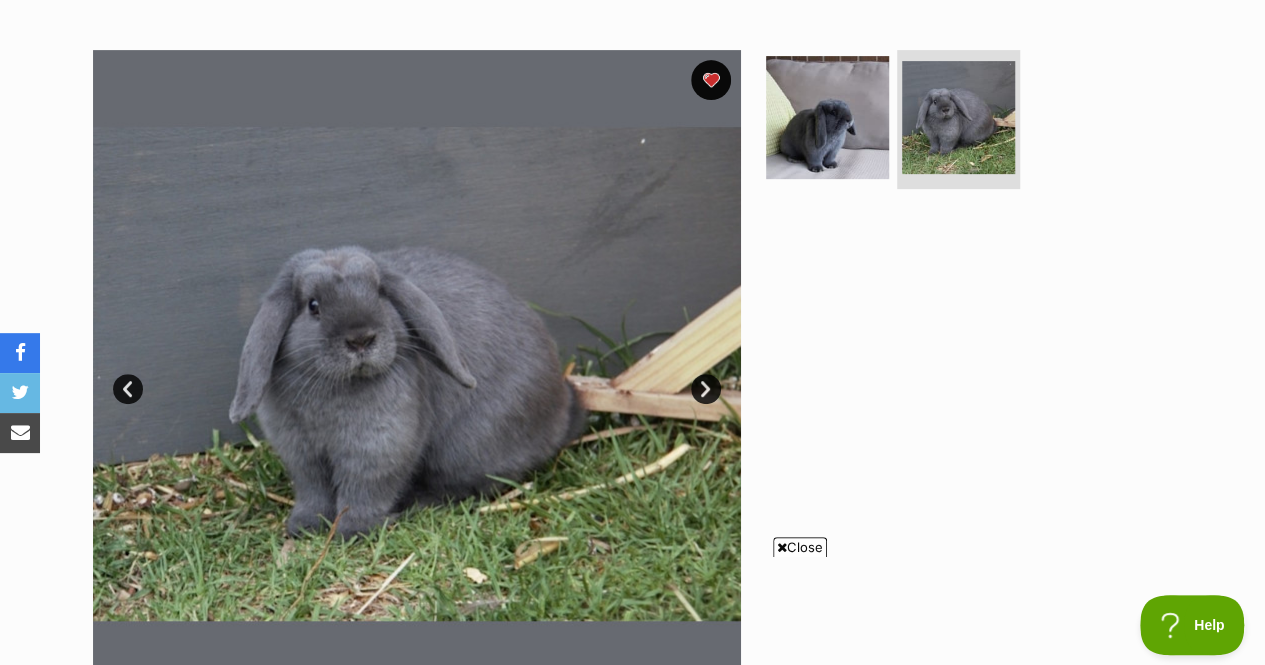 scroll, scrollTop: 0, scrollLeft: 0, axis: both 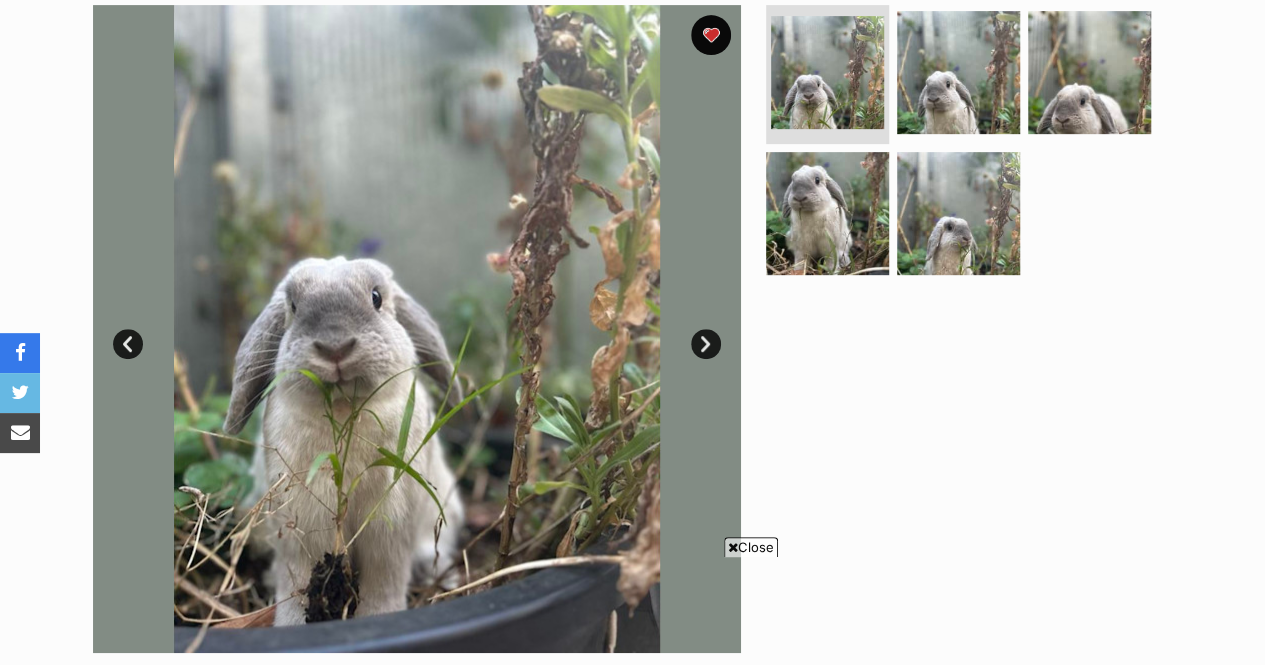 click on "Next" at bounding box center (706, 344) 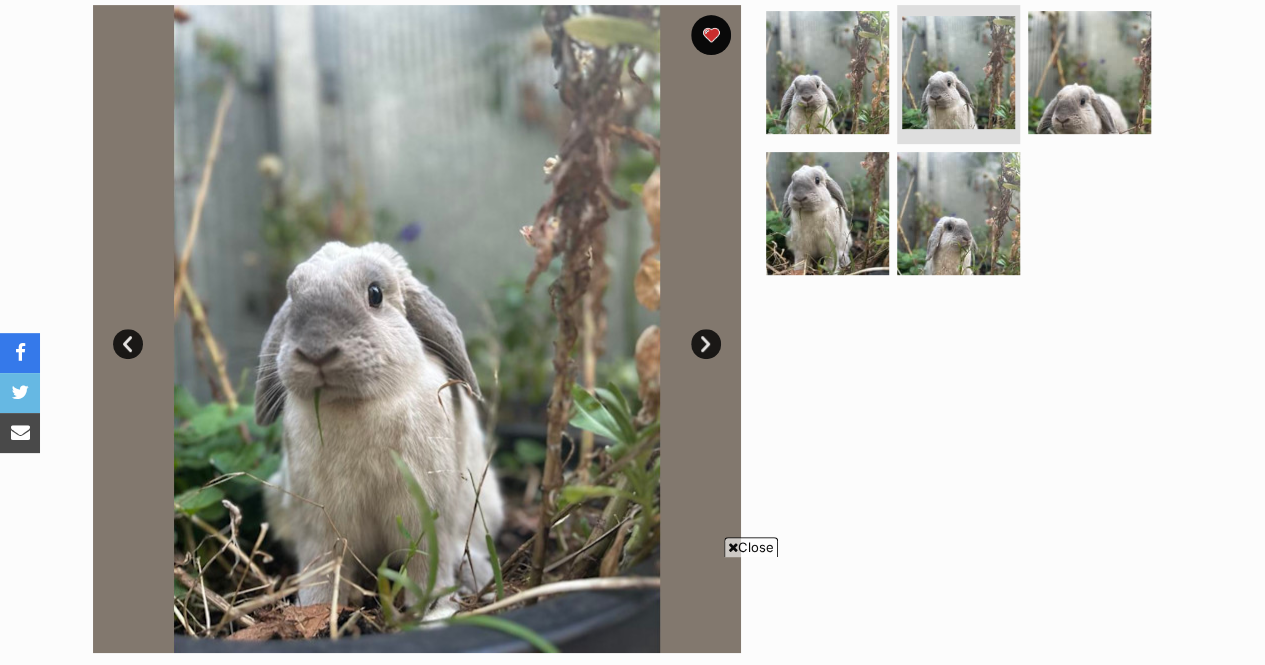 click on "Next" at bounding box center [706, 344] 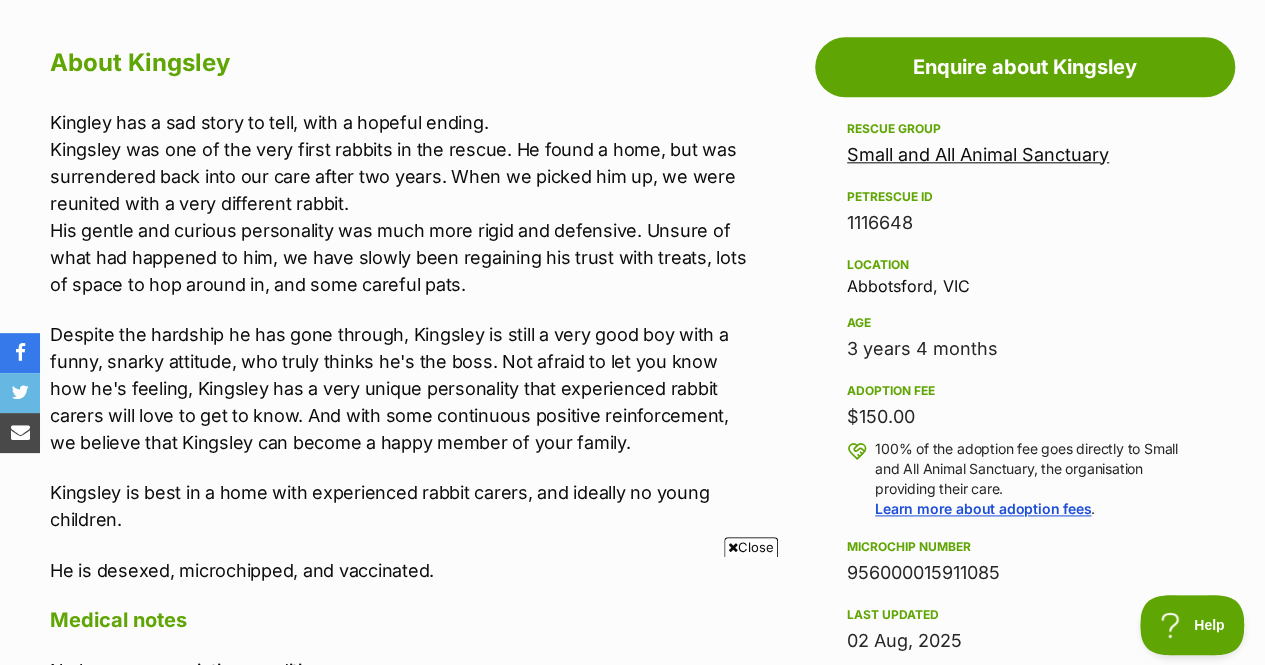 scroll, scrollTop: 0, scrollLeft: 0, axis: both 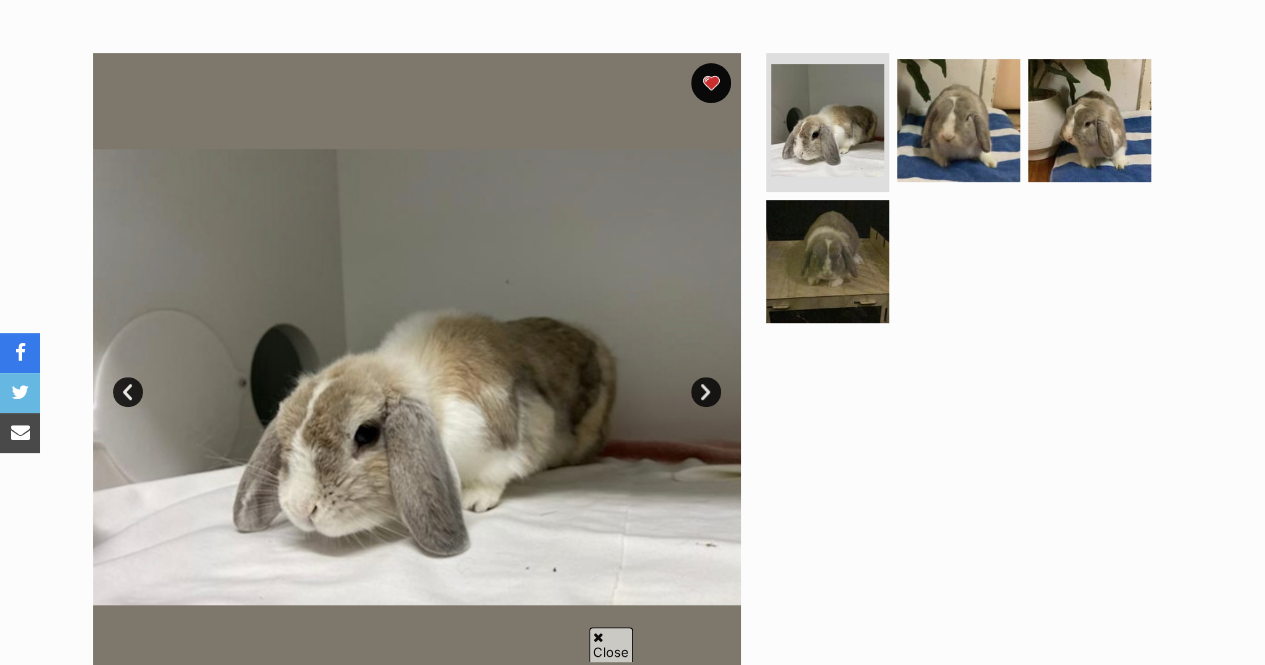 click on "Next" at bounding box center (706, 392) 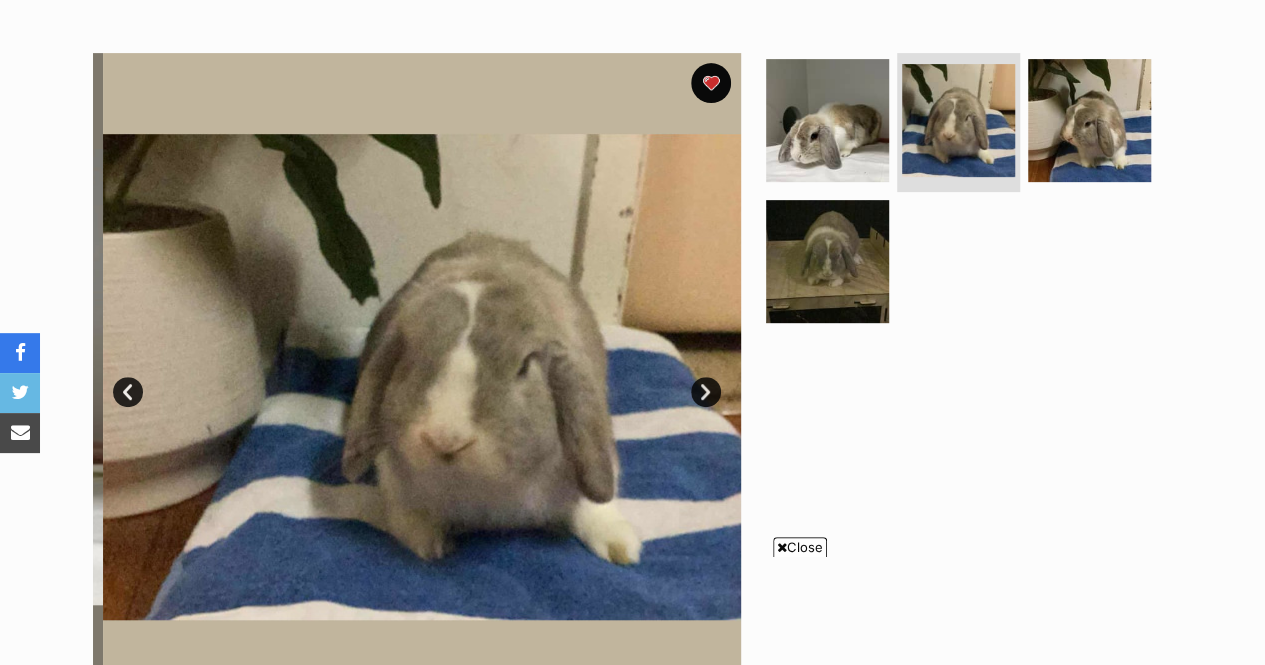 scroll, scrollTop: 0, scrollLeft: 0, axis: both 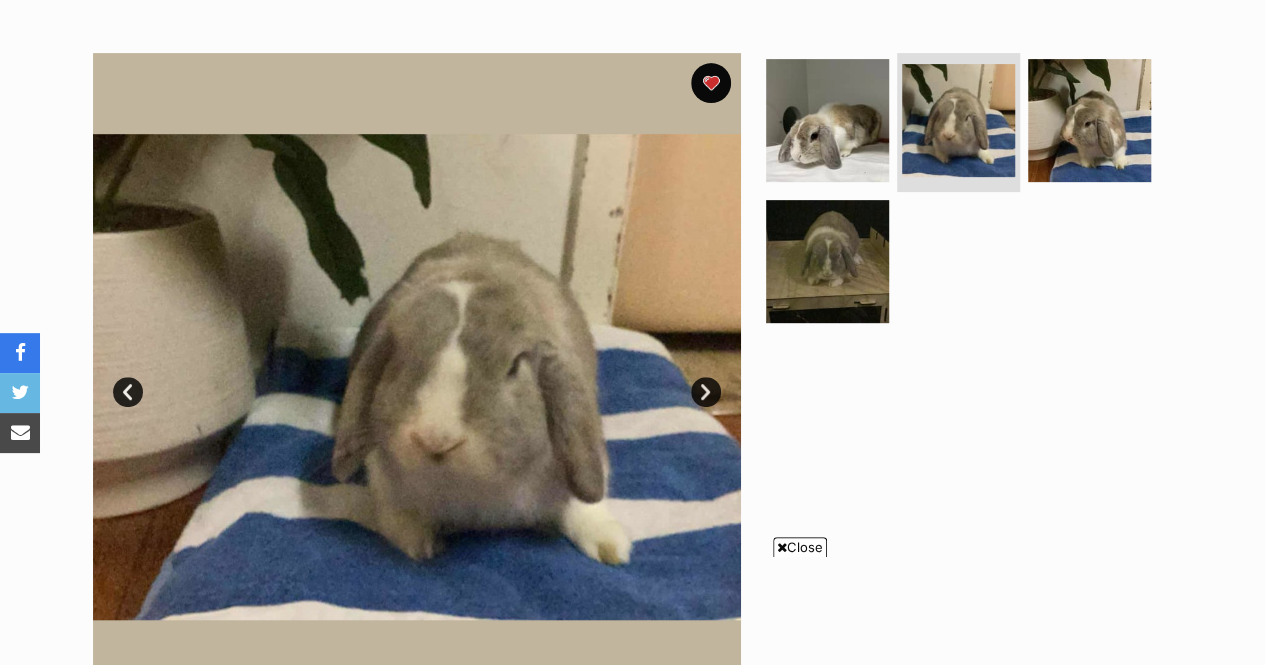 click on "Next" at bounding box center (706, 392) 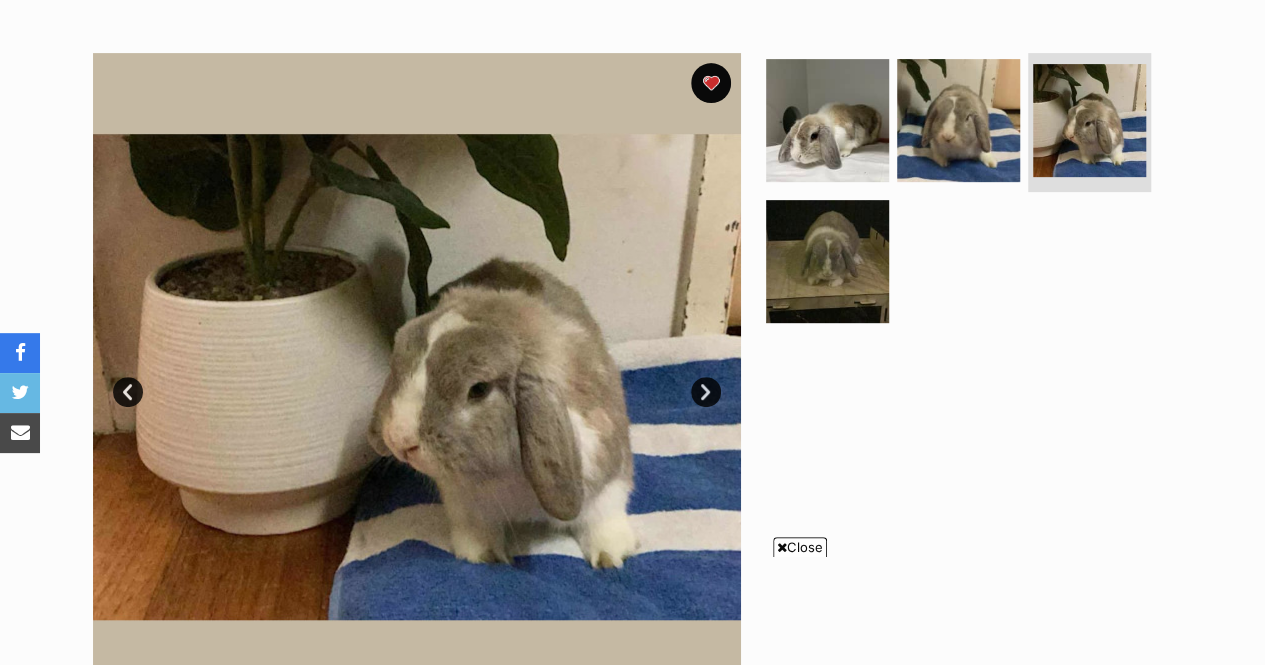 scroll, scrollTop: 0, scrollLeft: 0, axis: both 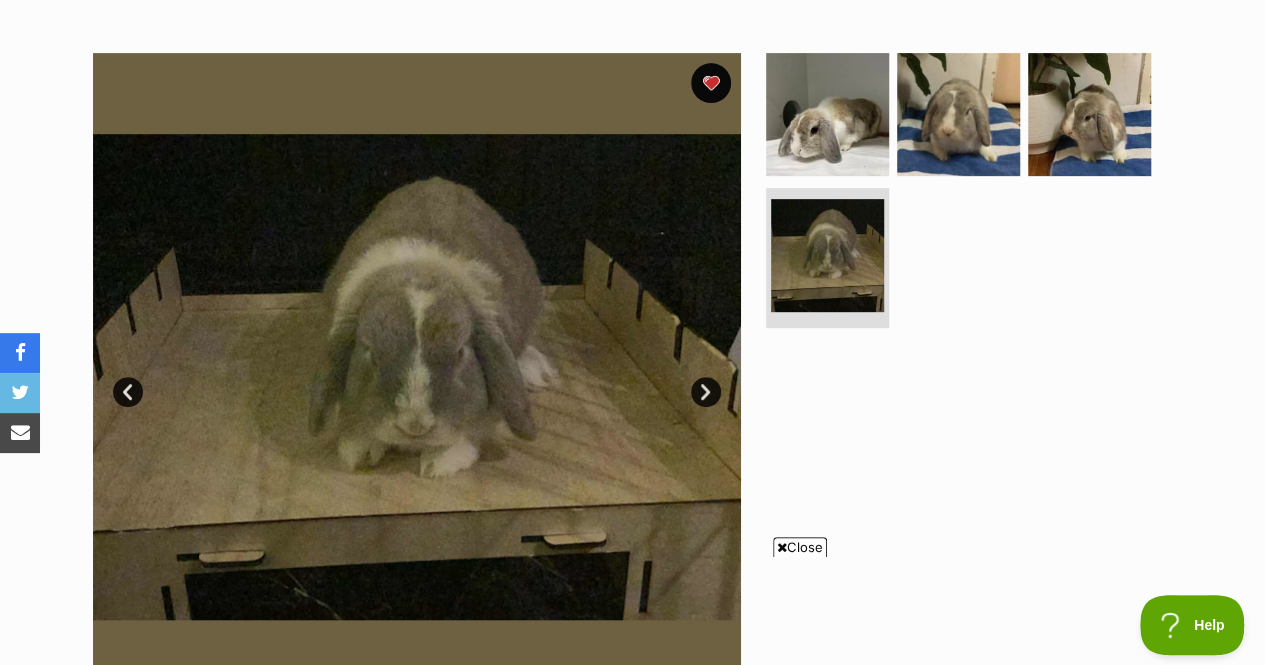 click on "Next" at bounding box center [706, 392] 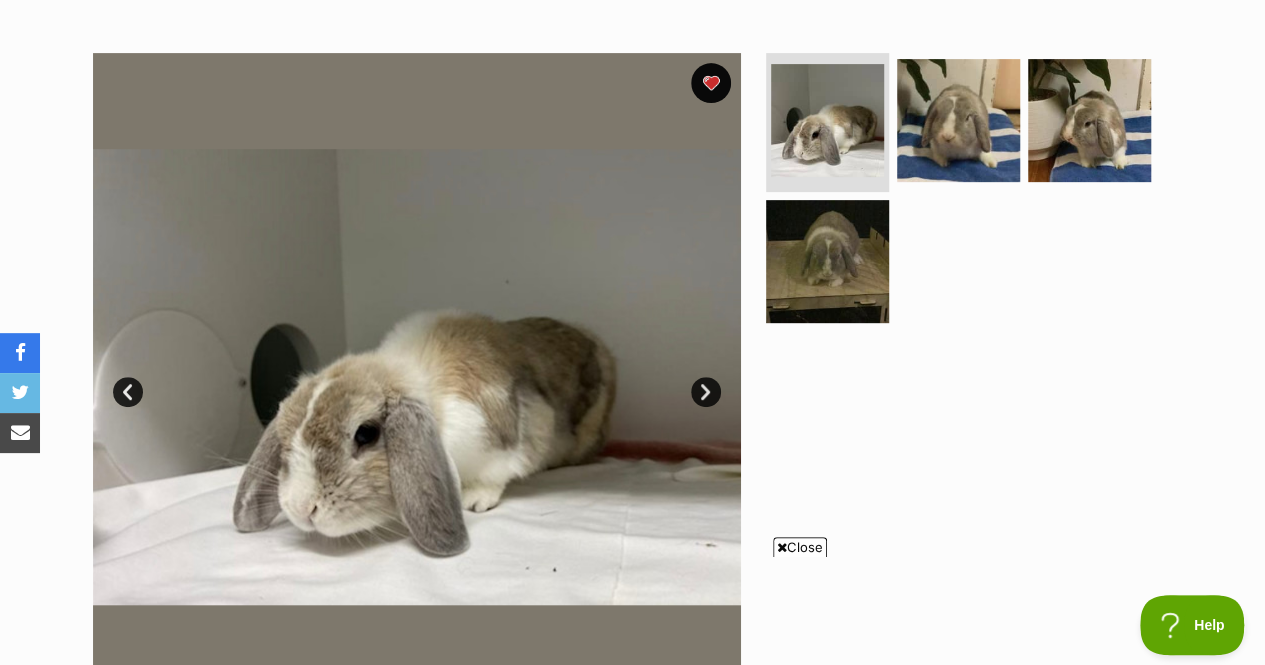 click on "Next" at bounding box center [706, 392] 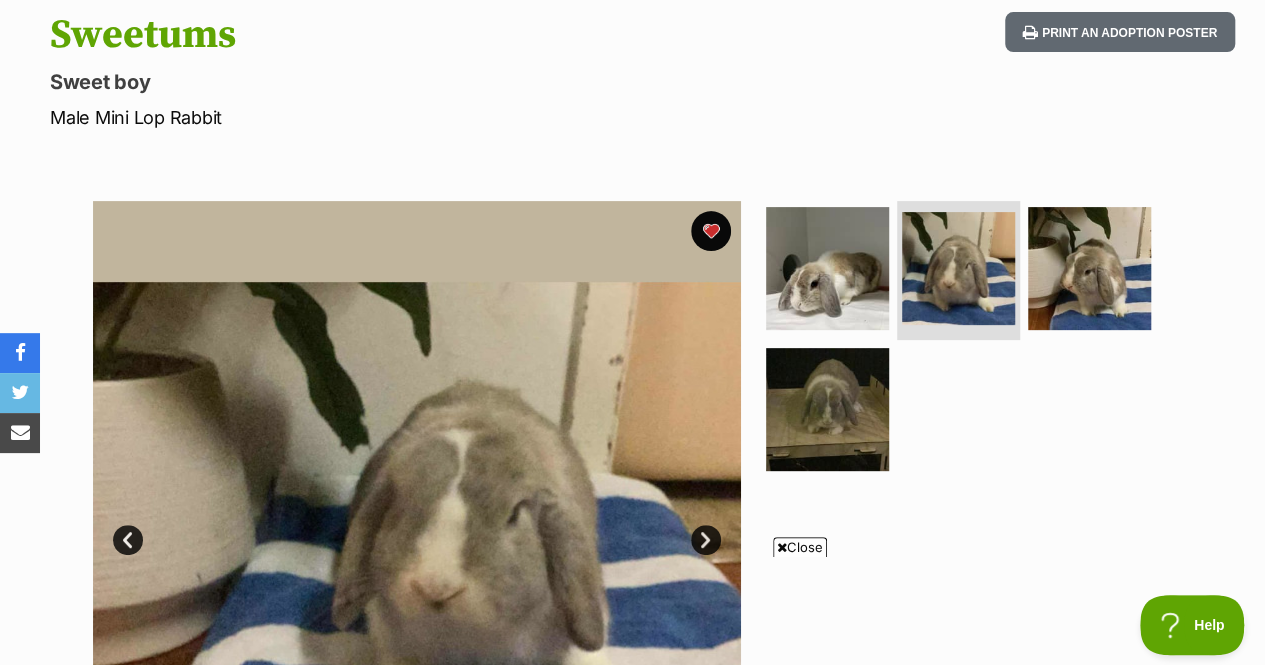 scroll, scrollTop: 69, scrollLeft: 0, axis: vertical 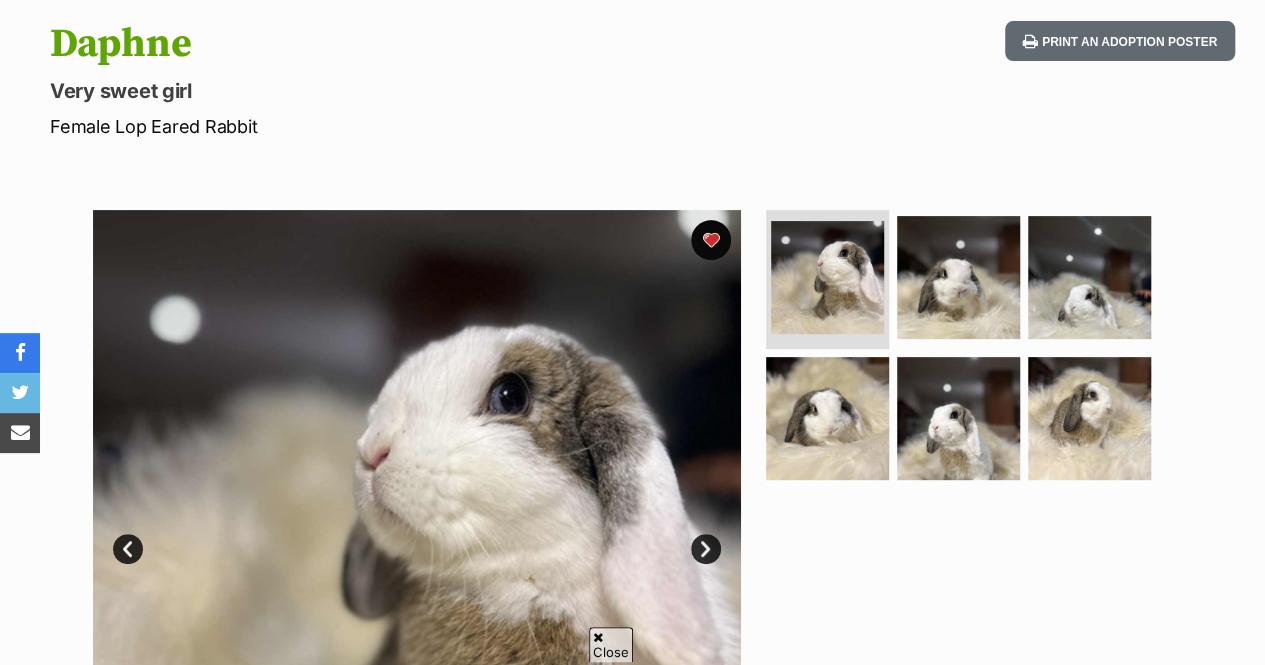 click on "Next" at bounding box center (706, 549) 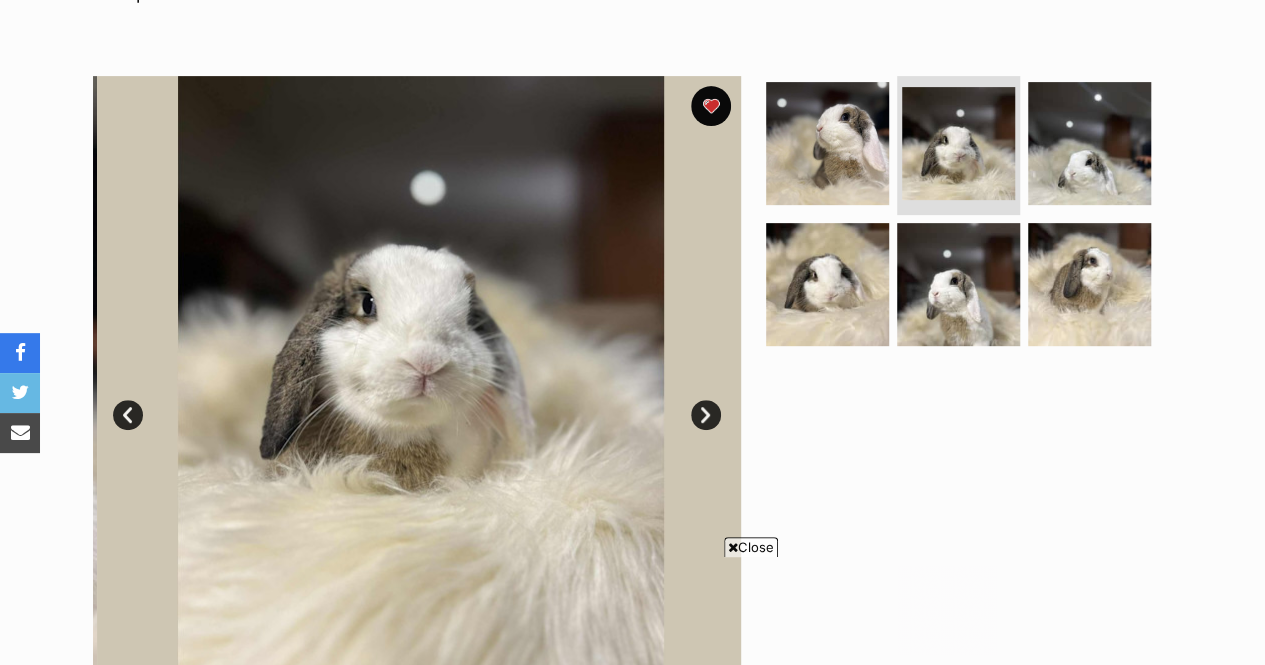 scroll, scrollTop: 0, scrollLeft: 0, axis: both 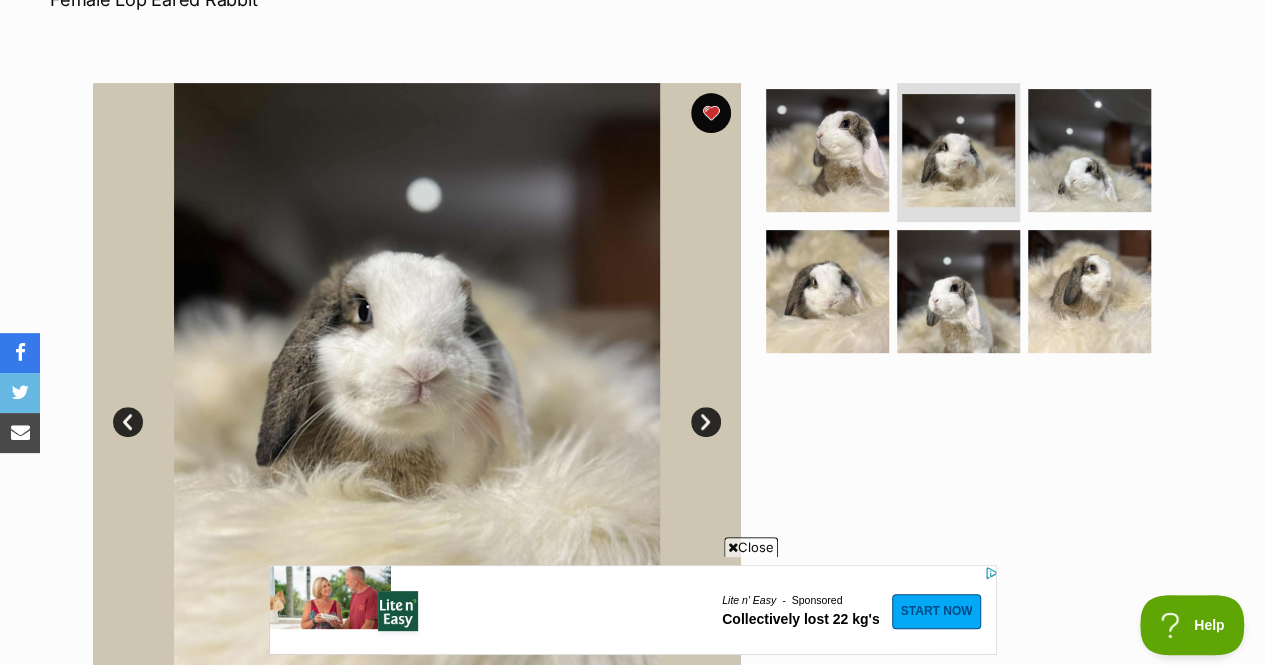 click on "Next" at bounding box center [706, 422] 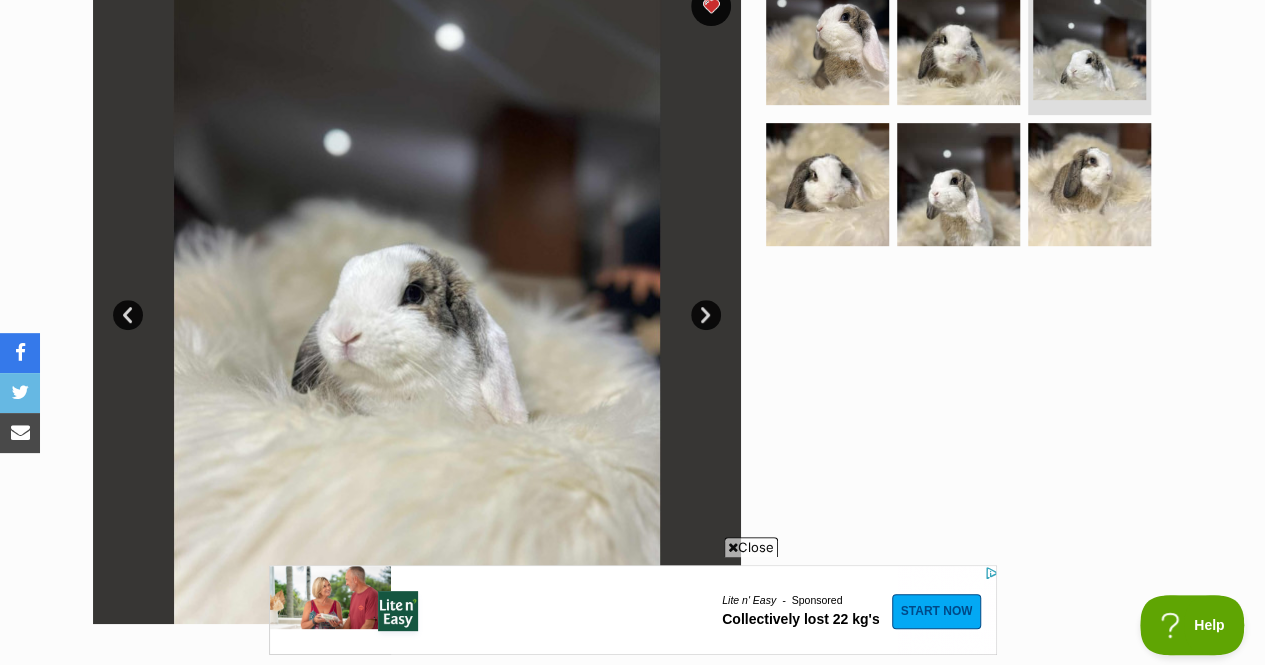 scroll, scrollTop: 0, scrollLeft: 0, axis: both 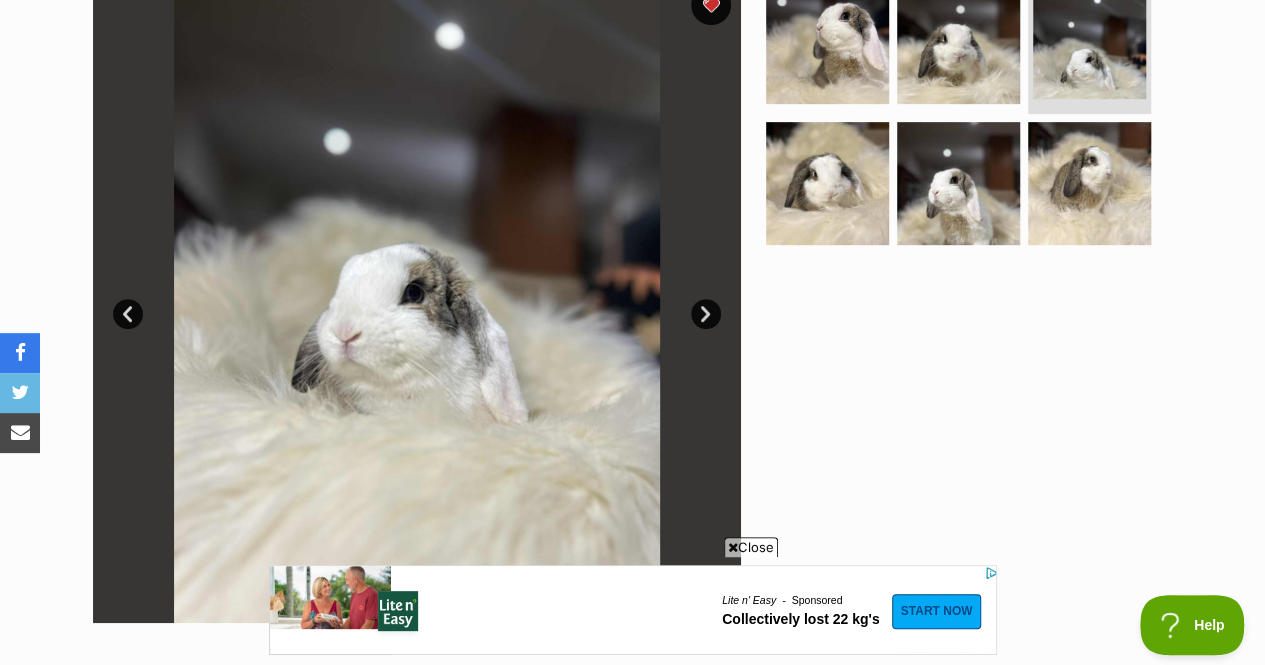 click on "Next" at bounding box center [706, 314] 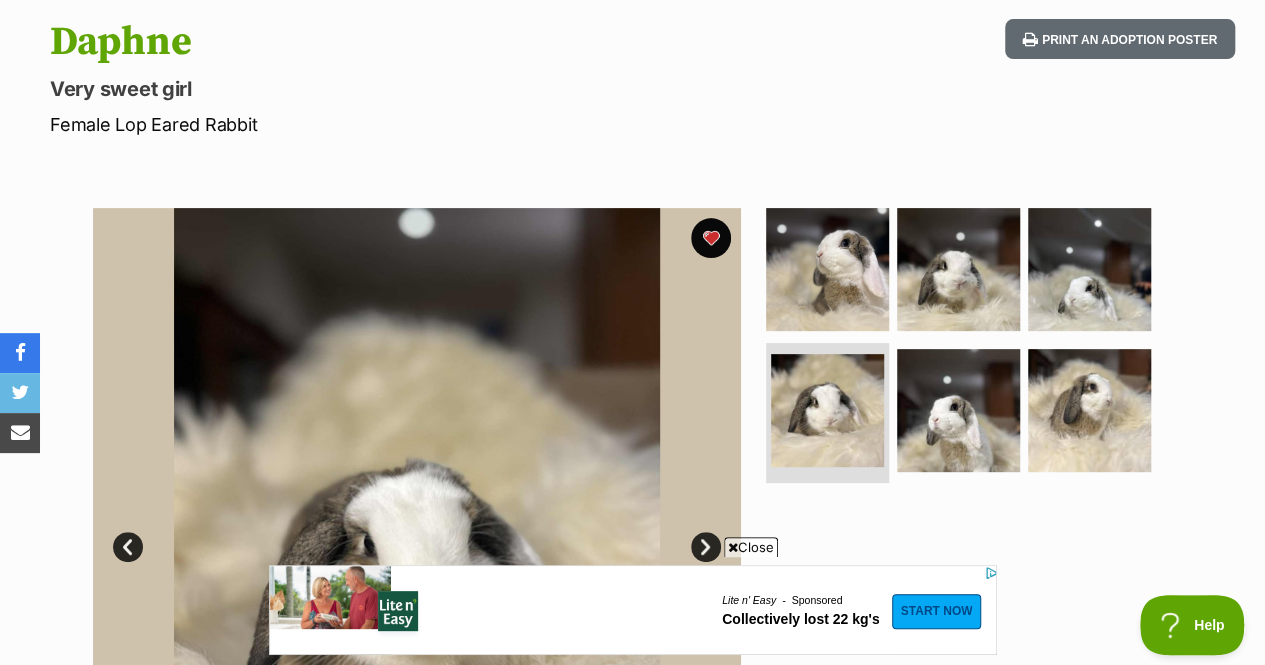 scroll, scrollTop: 476, scrollLeft: 0, axis: vertical 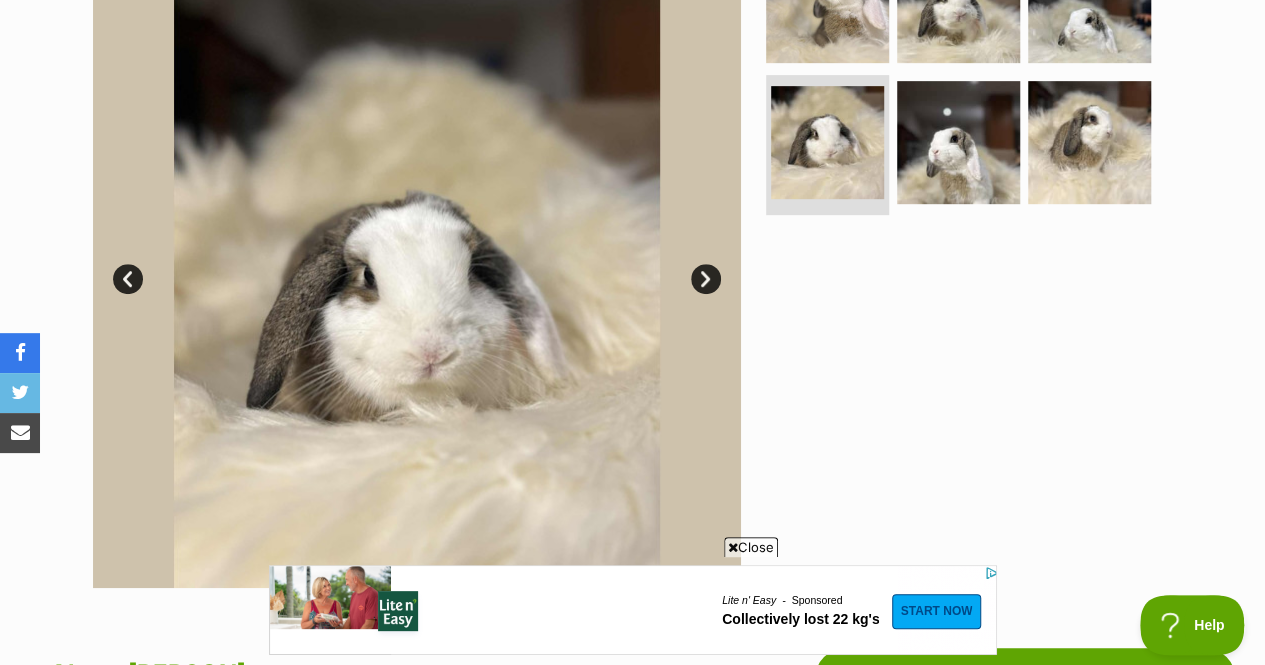 click on "Next" at bounding box center [706, 279] 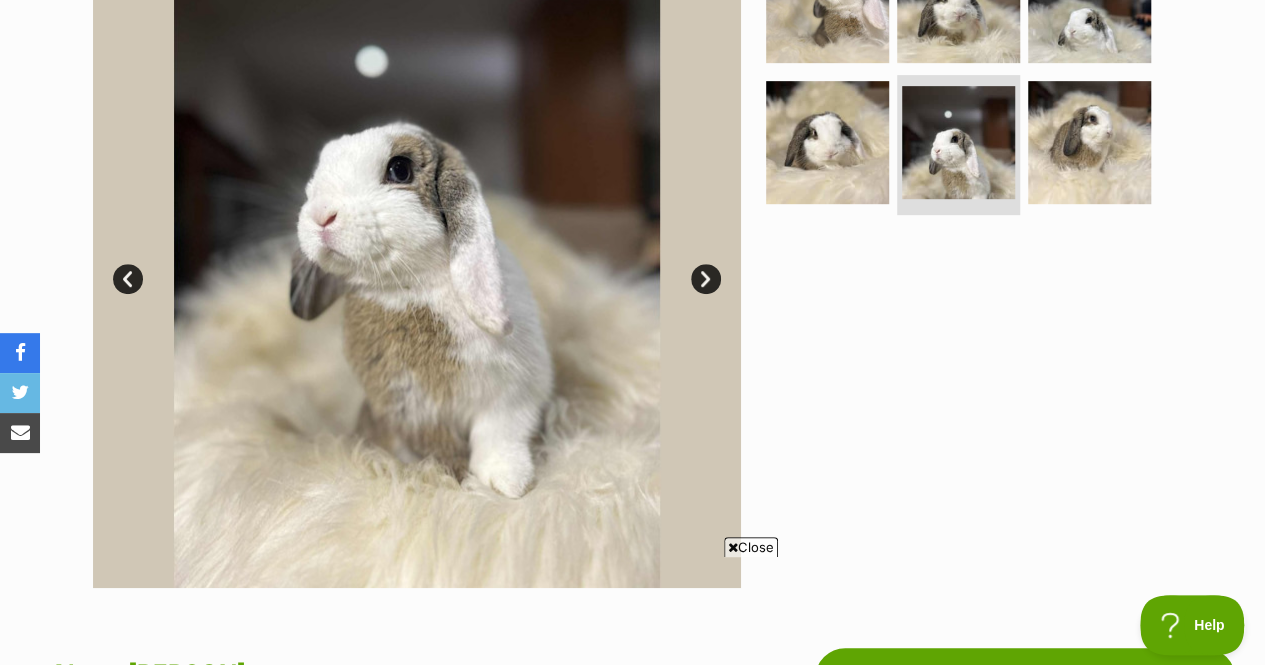 scroll, scrollTop: 0, scrollLeft: 0, axis: both 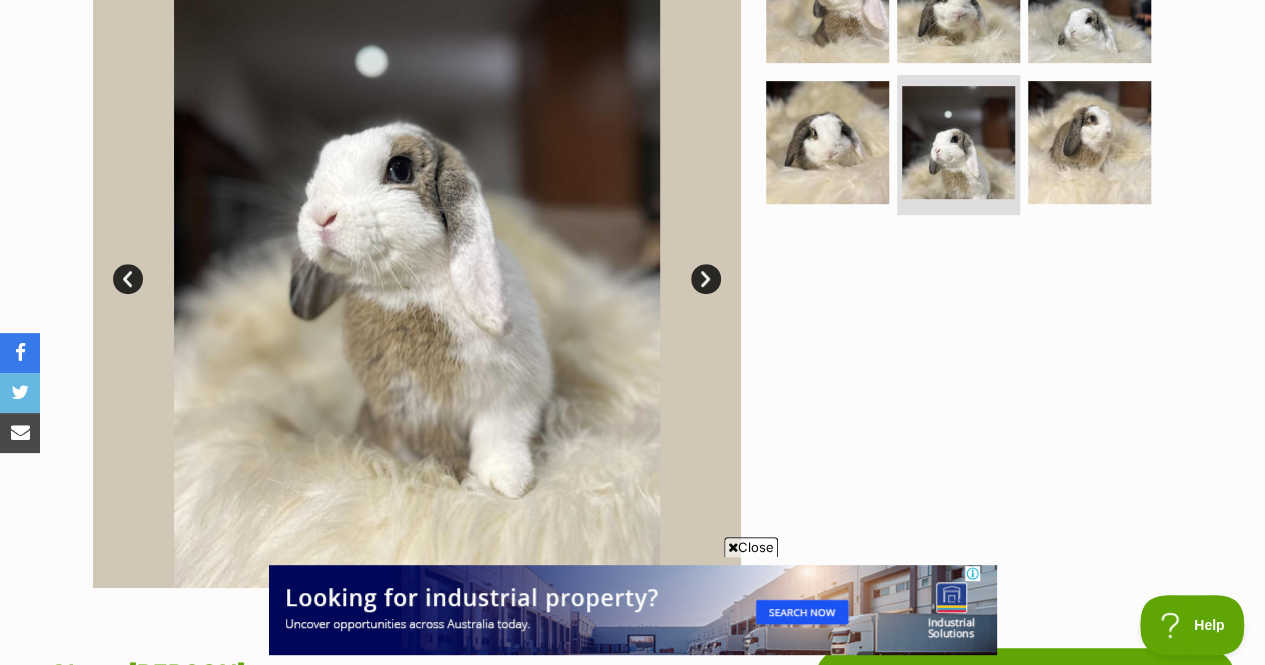 click on "Next" at bounding box center [706, 279] 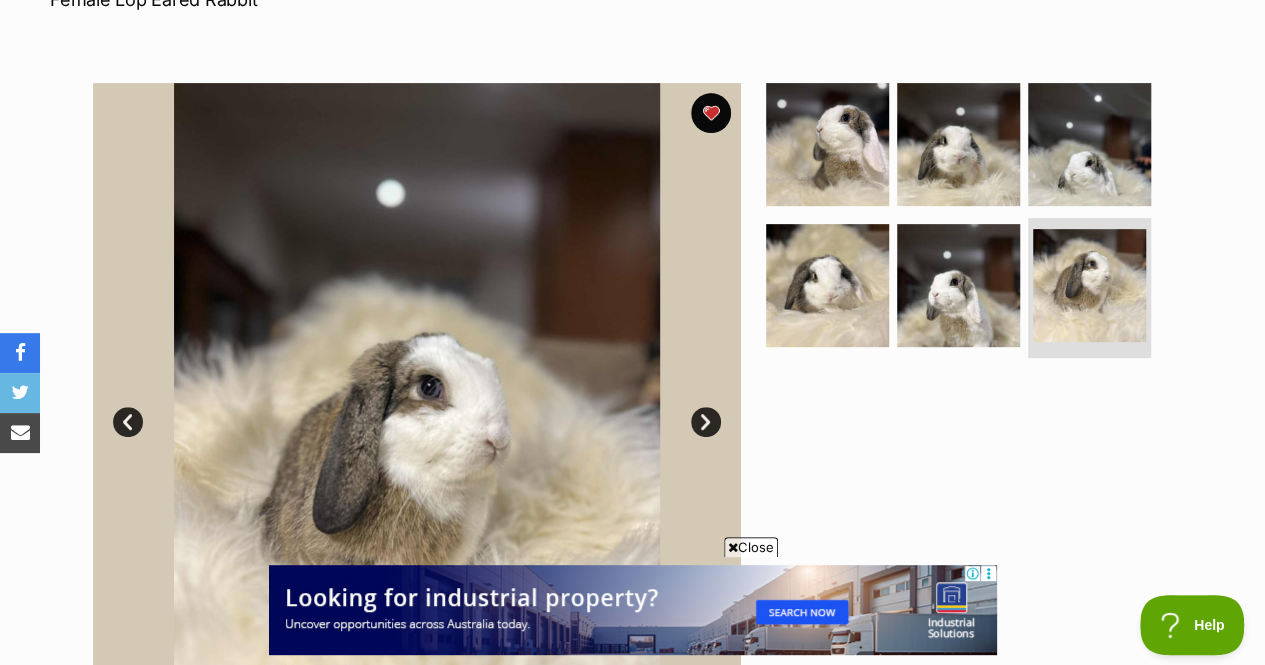 scroll, scrollTop: 432, scrollLeft: 0, axis: vertical 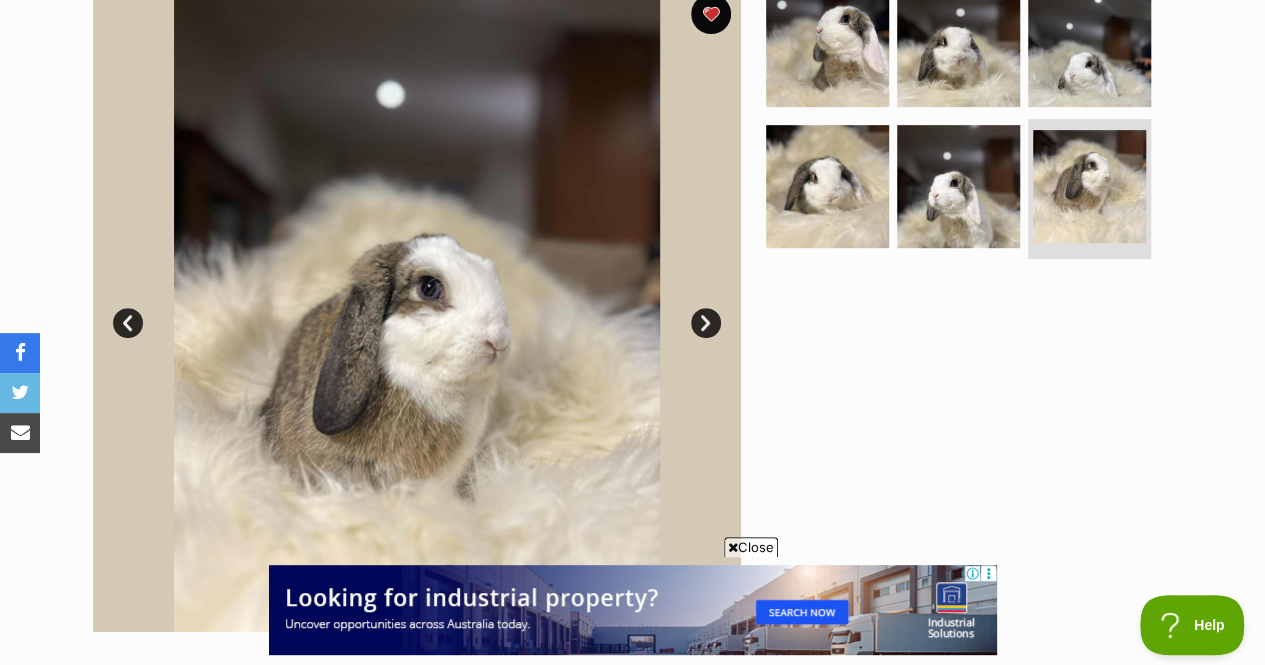 click on "Next" at bounding box center [706, 323] 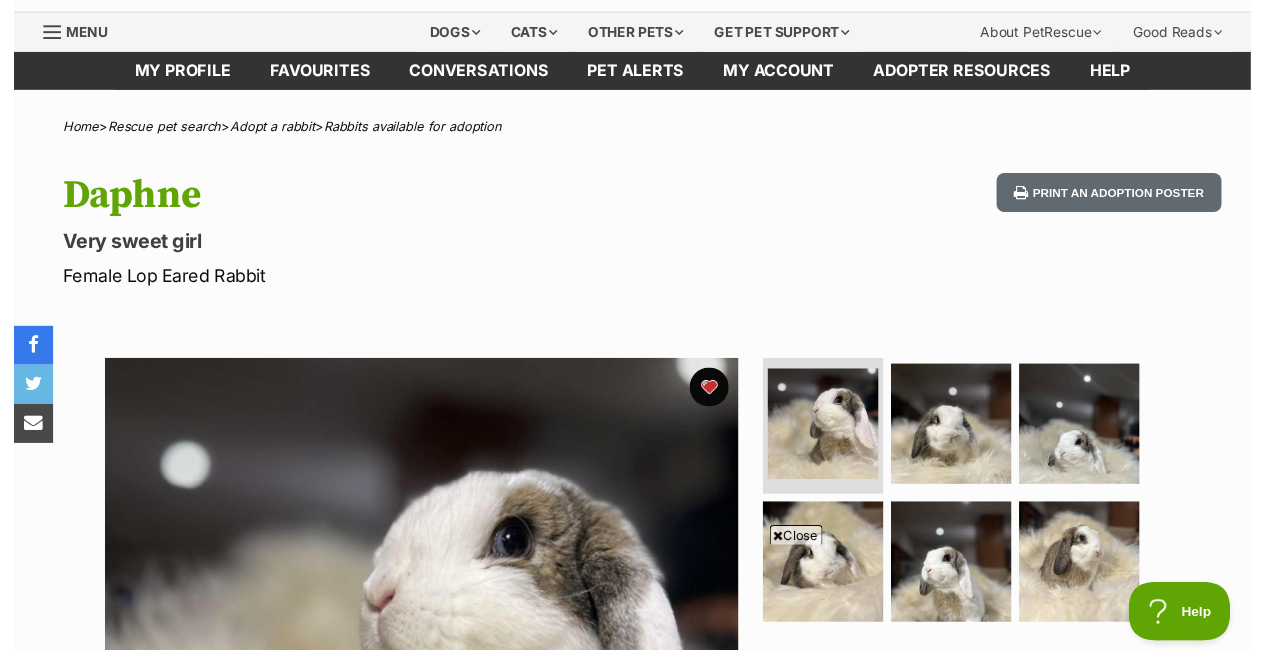 scroll, scrollTop: 0, scrollLeft: 0, axis: both 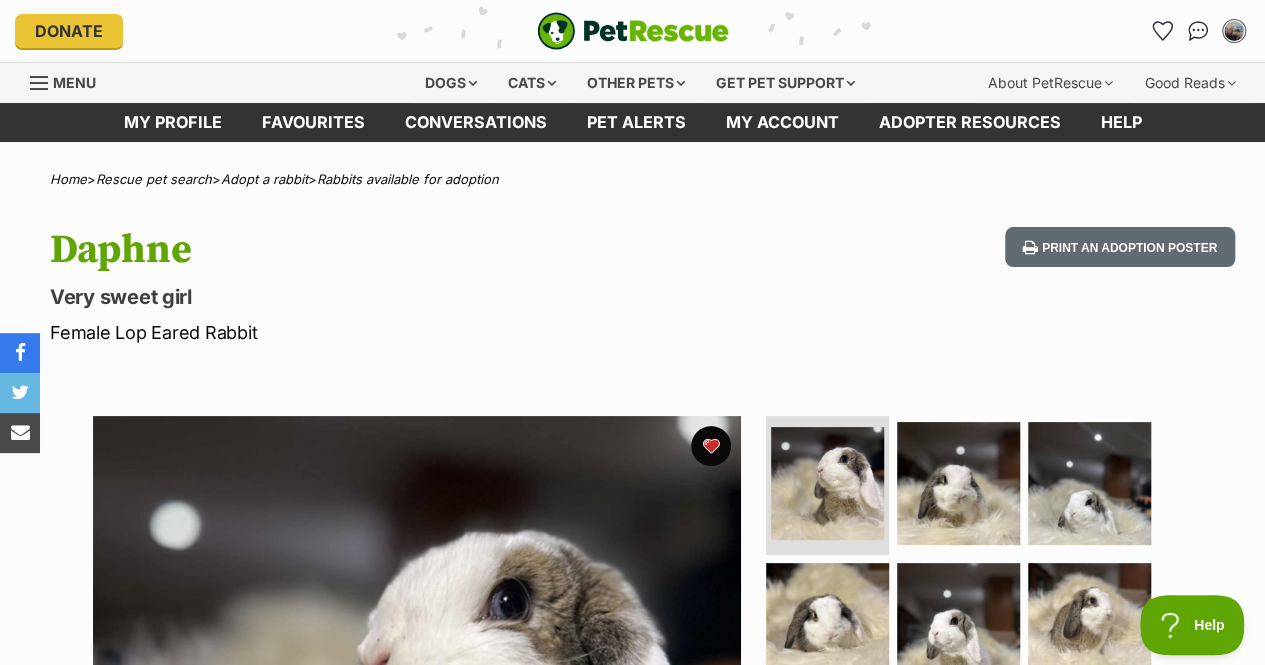 click on "Dogs
Find a dog on PetRescue
View all dogs
Browse all of the doggos looking for a home
Senior dogs
Fill their golden years with love and happiness
Bonded pets
Dogs that need to be adopted together
Dogs looking for foster care
Dogs looking for a temporary home
Dog adoption assistance
How to set up an adopter profile
A guide to setting up your account
Pet adoption tips
Tips to boost your pet search
Creating and managing pet alerts
Get notified about a pawfect match!
Do you speak dog?
Understanding your furry friend
Search by location
VIC
TAS
NT
WA
SA
QLD
NSW
ACT
PetRescue TV
All the joy & happiness you’ll need today. Visit PetRescue TV!
Start watching now!
Cats
Find a cat on PetRescue
View all cats
Browse all of the cats looking for a home" at bounding box center (632, 83) 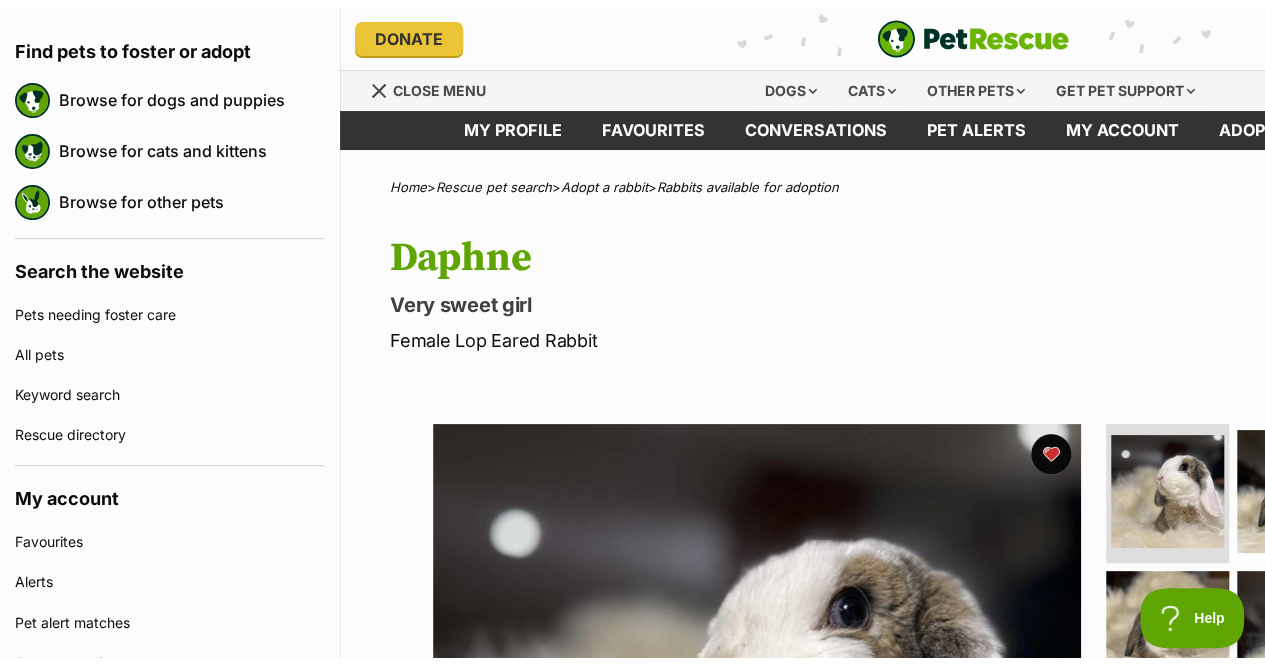 scroll, scrollTop: 0, scrollLeft: 0, axis: both 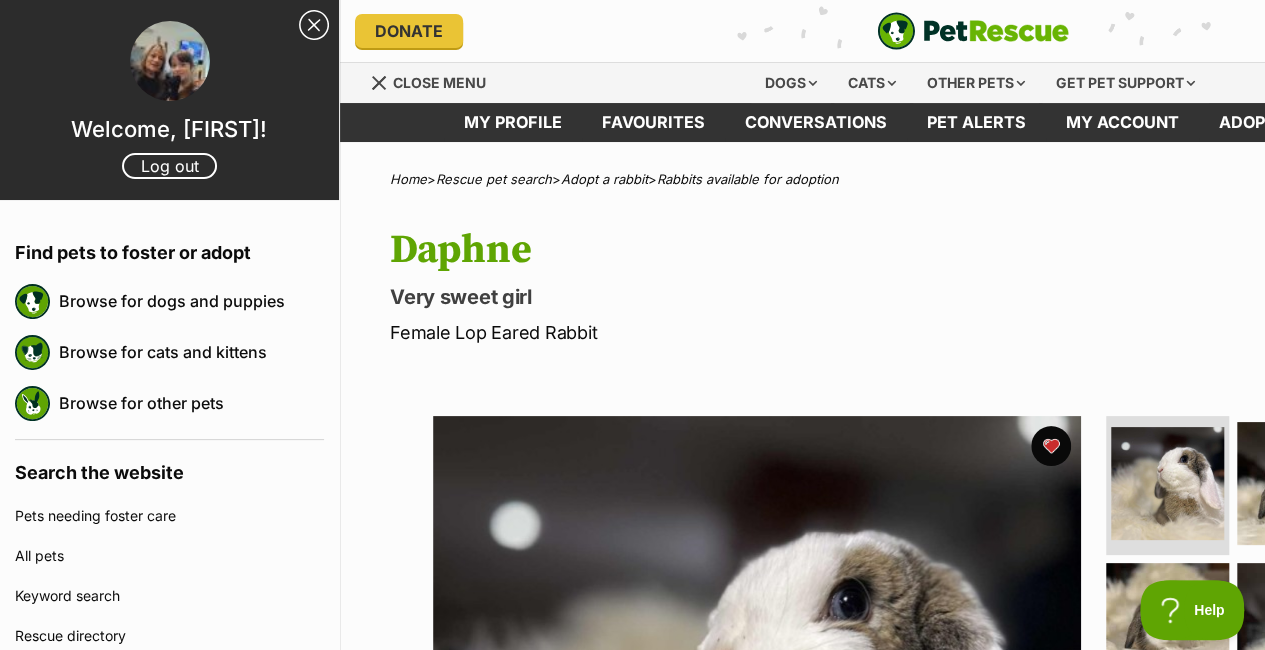 click on "Close Sidebar" at bounding box center [314, 25] 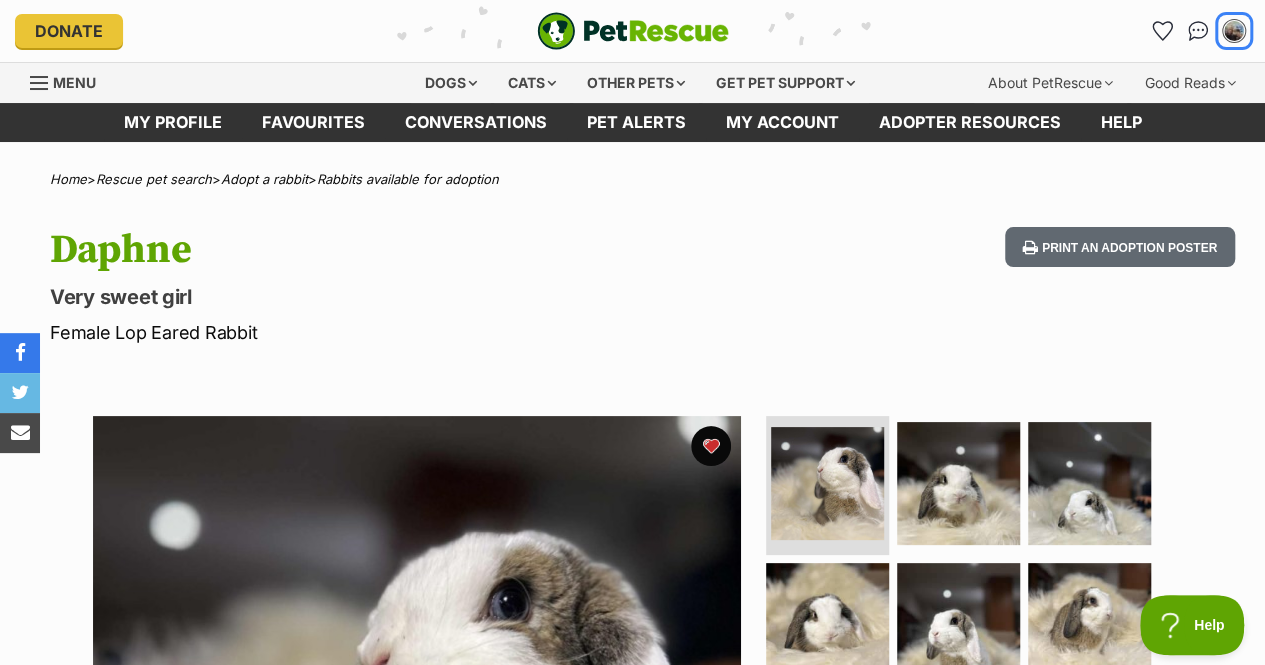 click at bounding box center (1234, 31) 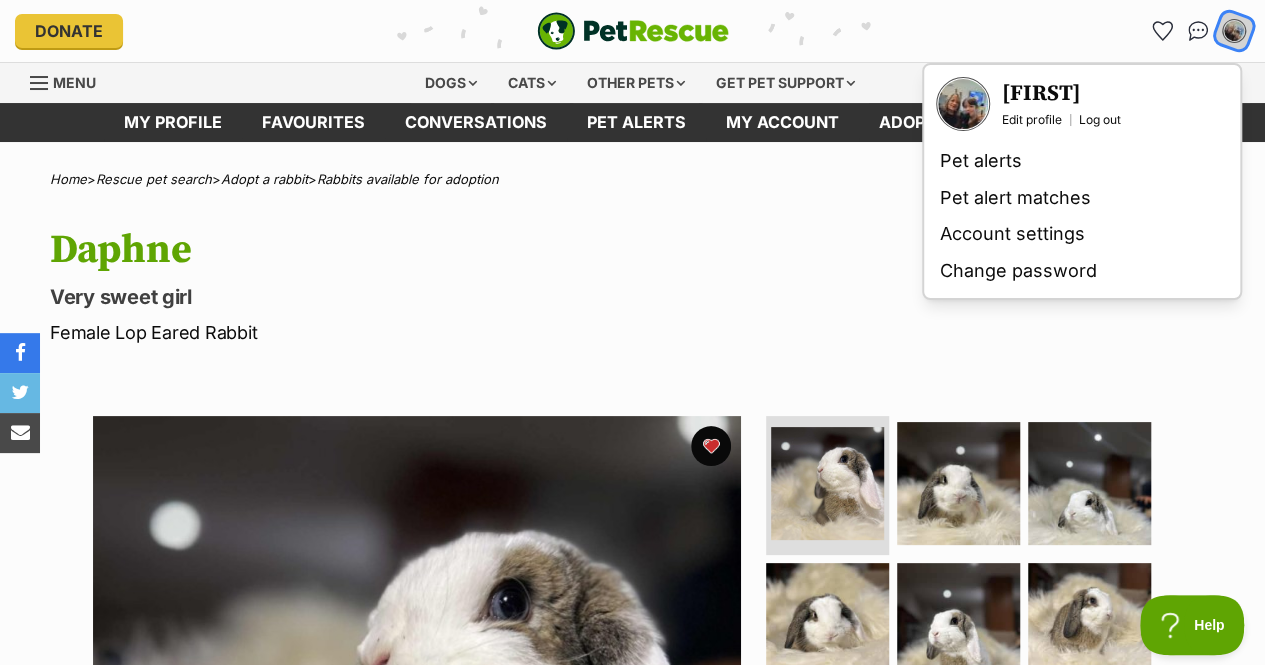 scroll, scrollTop: 0, scrollLeft: 0, axis: both 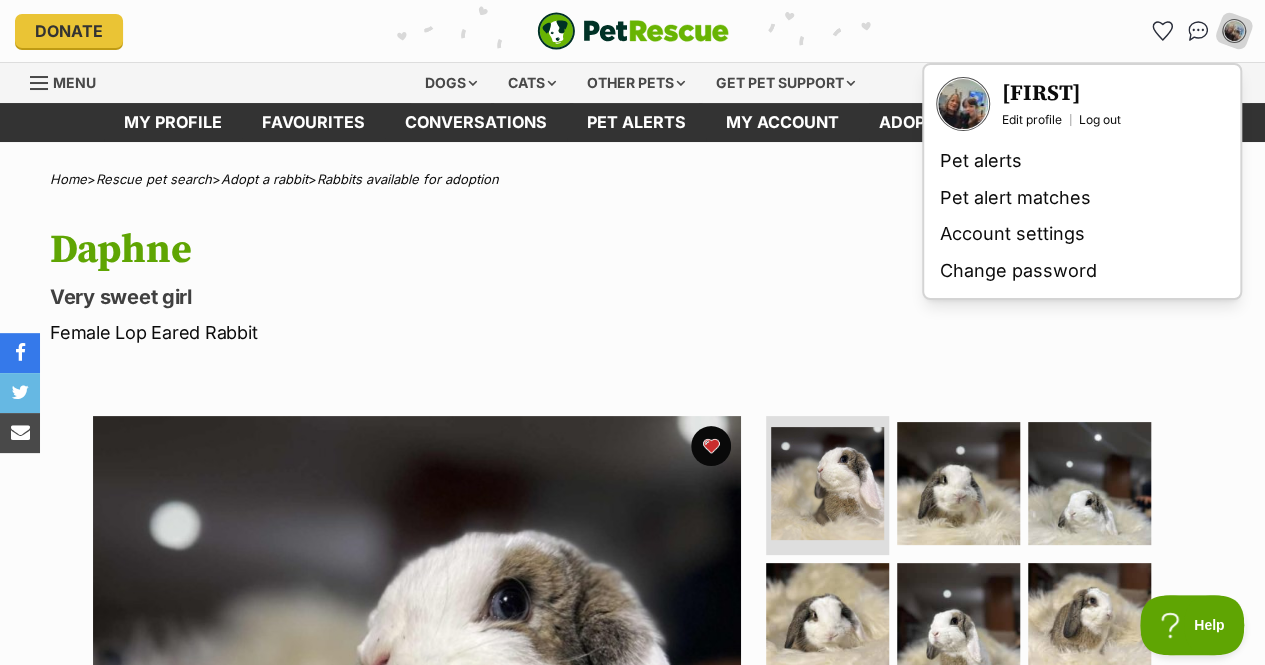 click on "[FIRST]" at bounding box center [1061, 94] 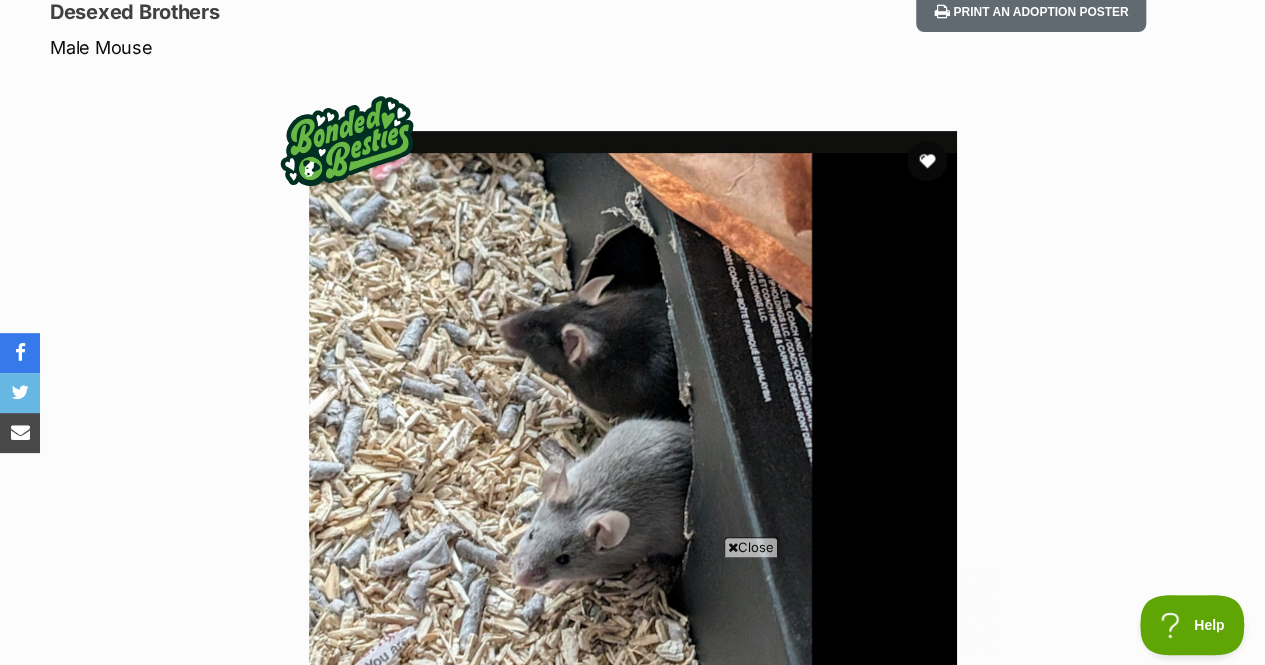 scroll, scrollTop: 0, scrollLeft: 0, axis: both 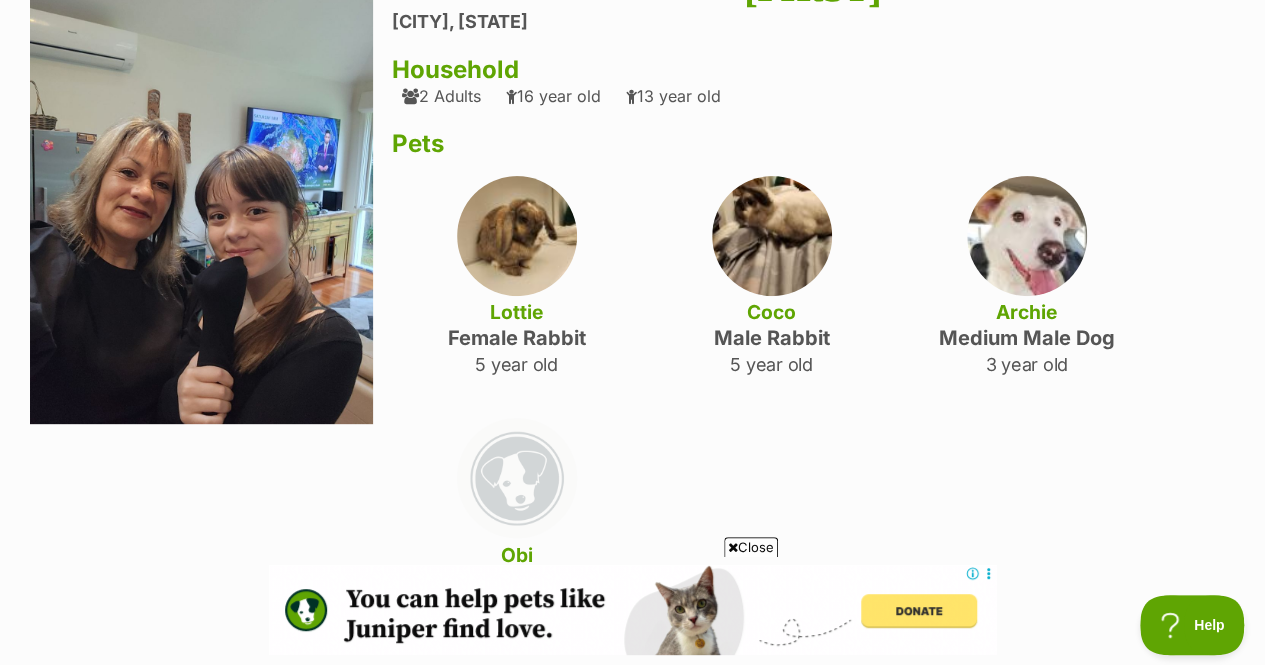 click at bounding box center (517, 236) 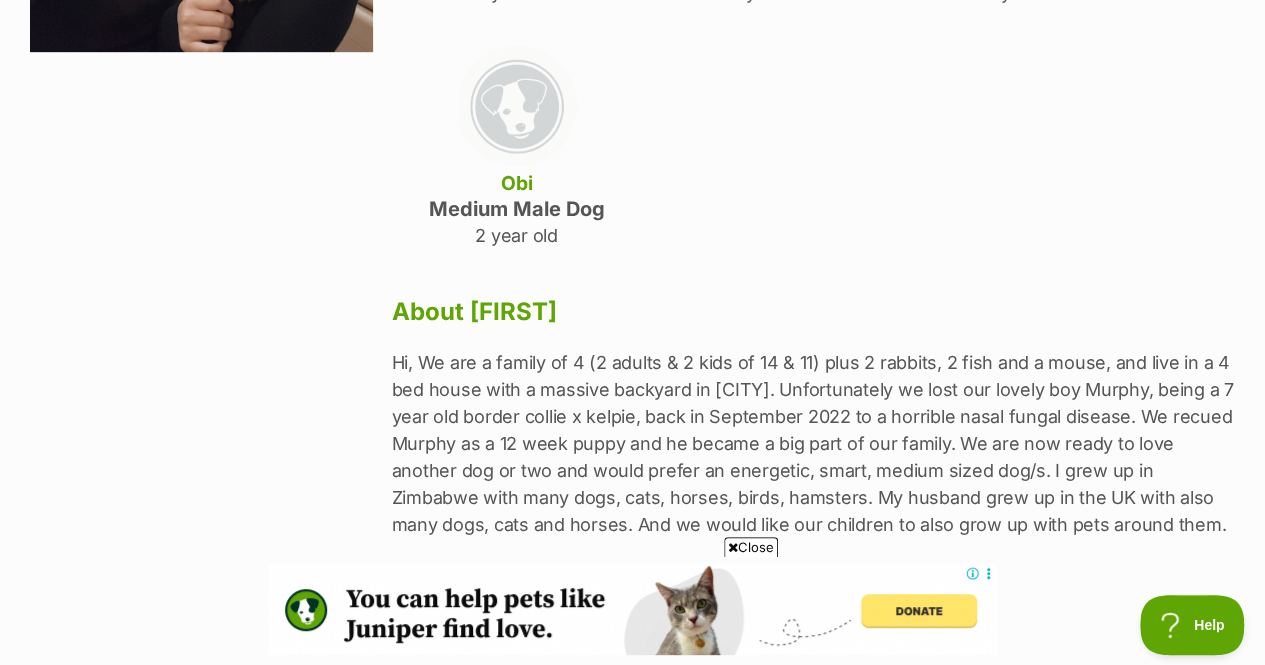 scroll, scrollTop: 0, scrollLeft: 0, axis: both 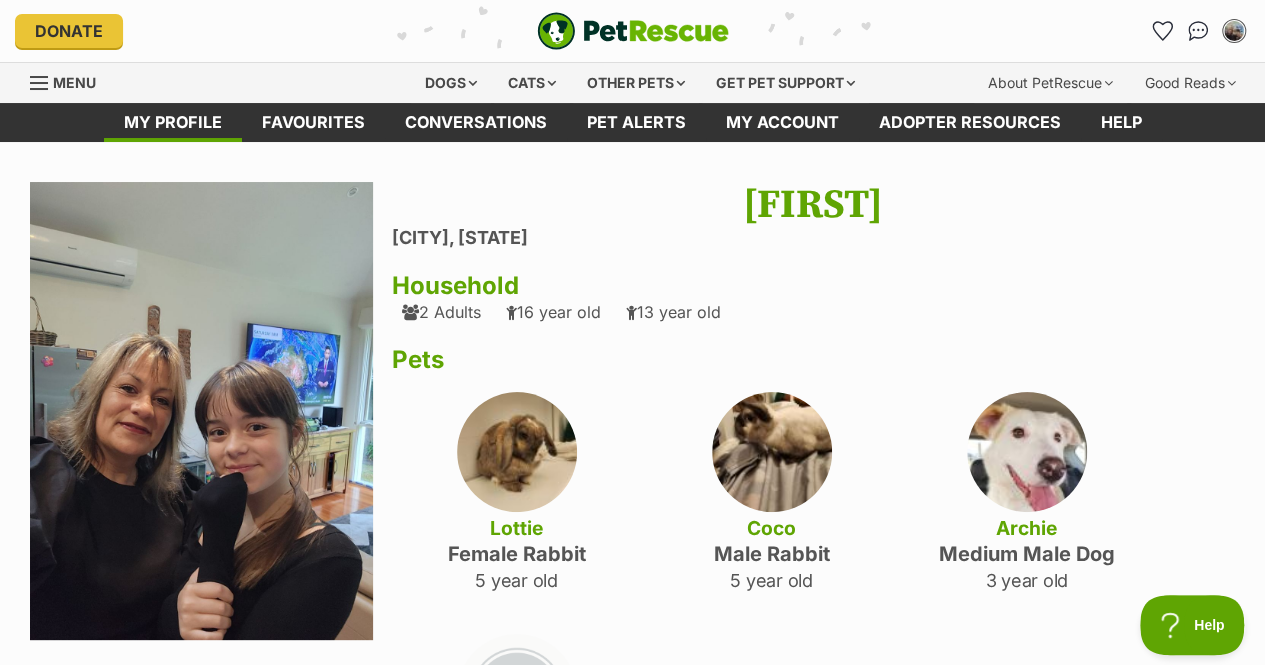 click on "Donate
PetRescue home
My account
Leigh
Edit profile
Log out
Pet alerts
Pet alert matches
Account settings
Change password" at bounding box center [632, 31] 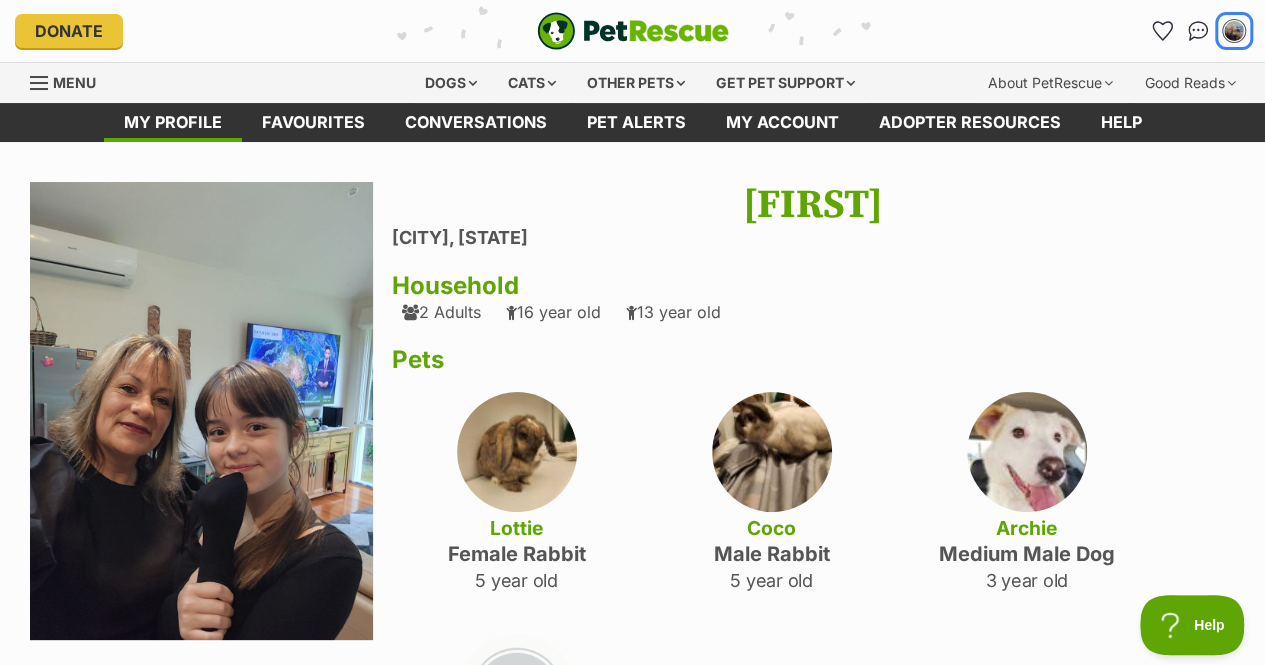 click at bounding box center (1234, 31) 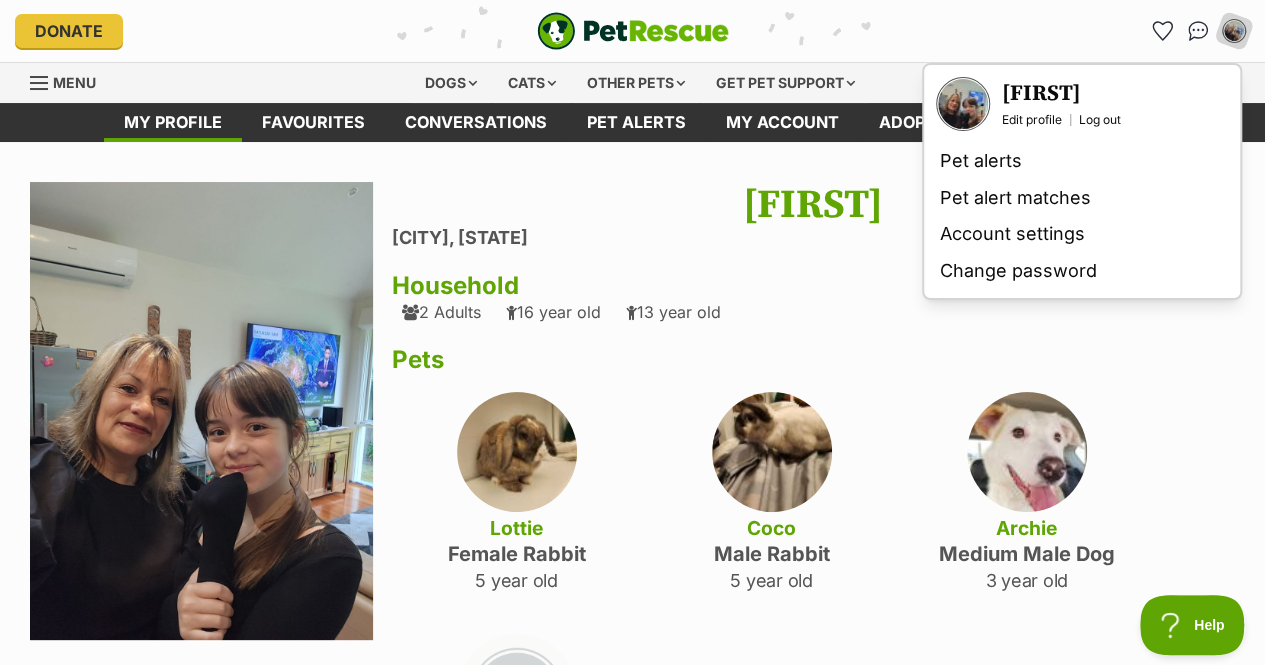 click on "Edit profile" at bounding box center (1032, 120) 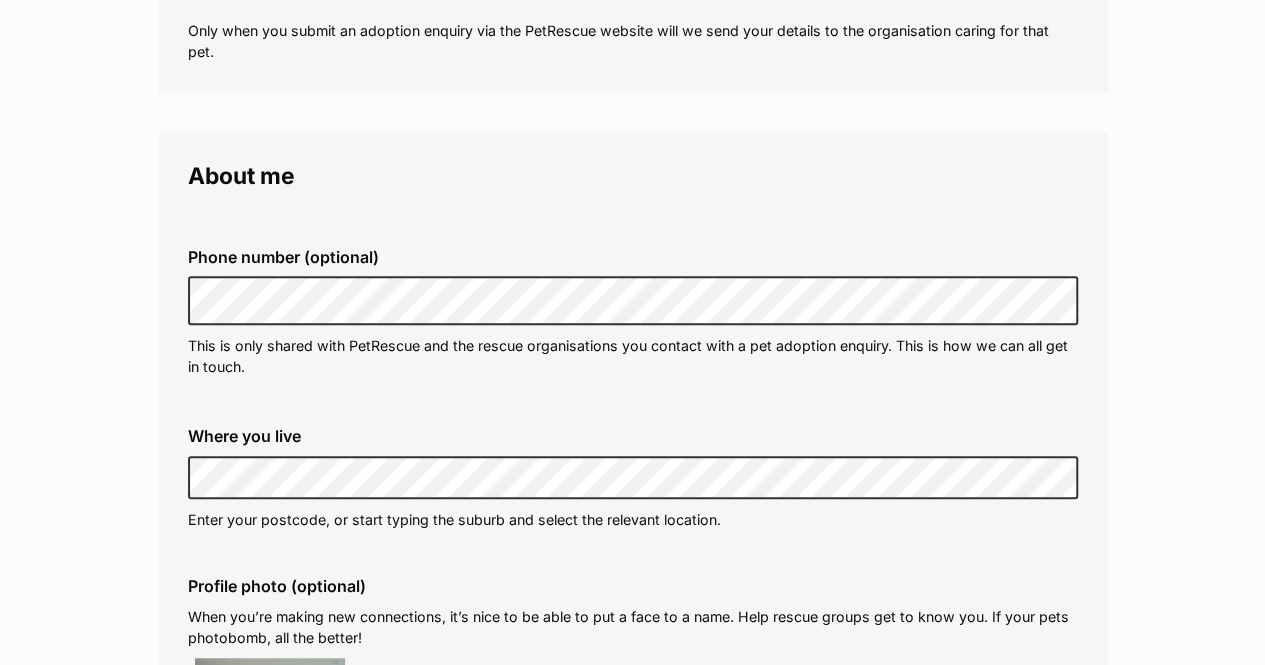scroll, scrollTop: 0, scrollLeft: 0, axis: both 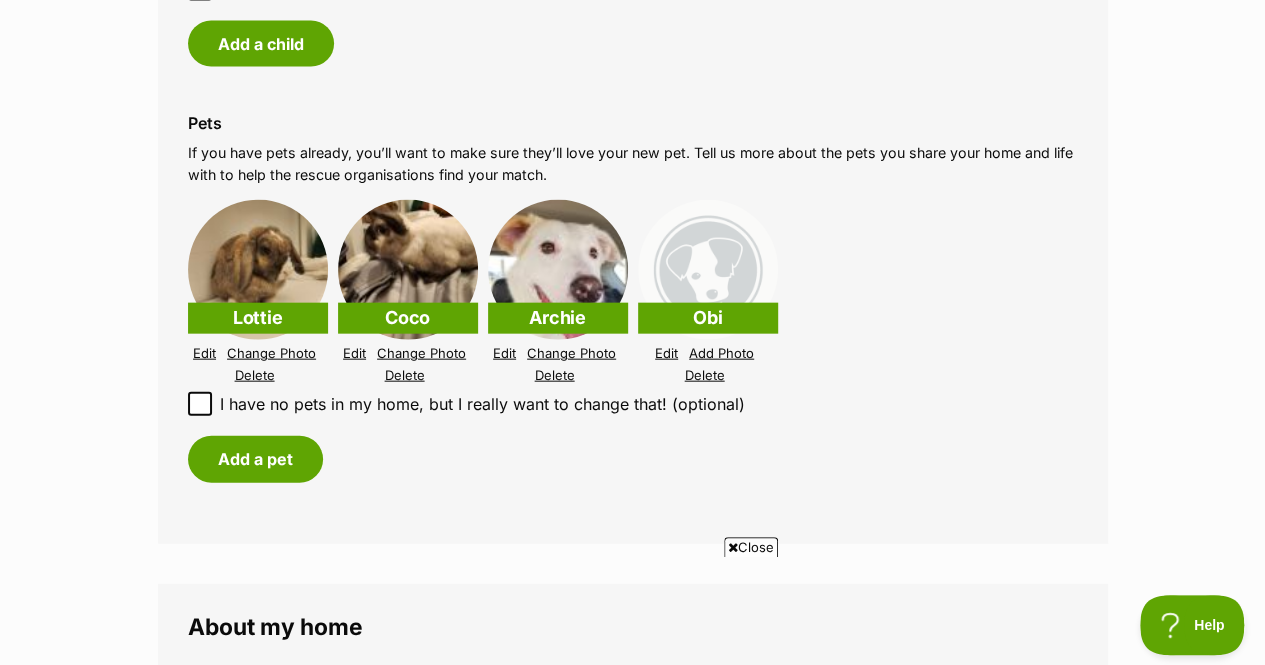 drag, startPoint x: 252, startPoint y: 377, endPoint x: 736, endPoint y: 103, distance: 556.1762 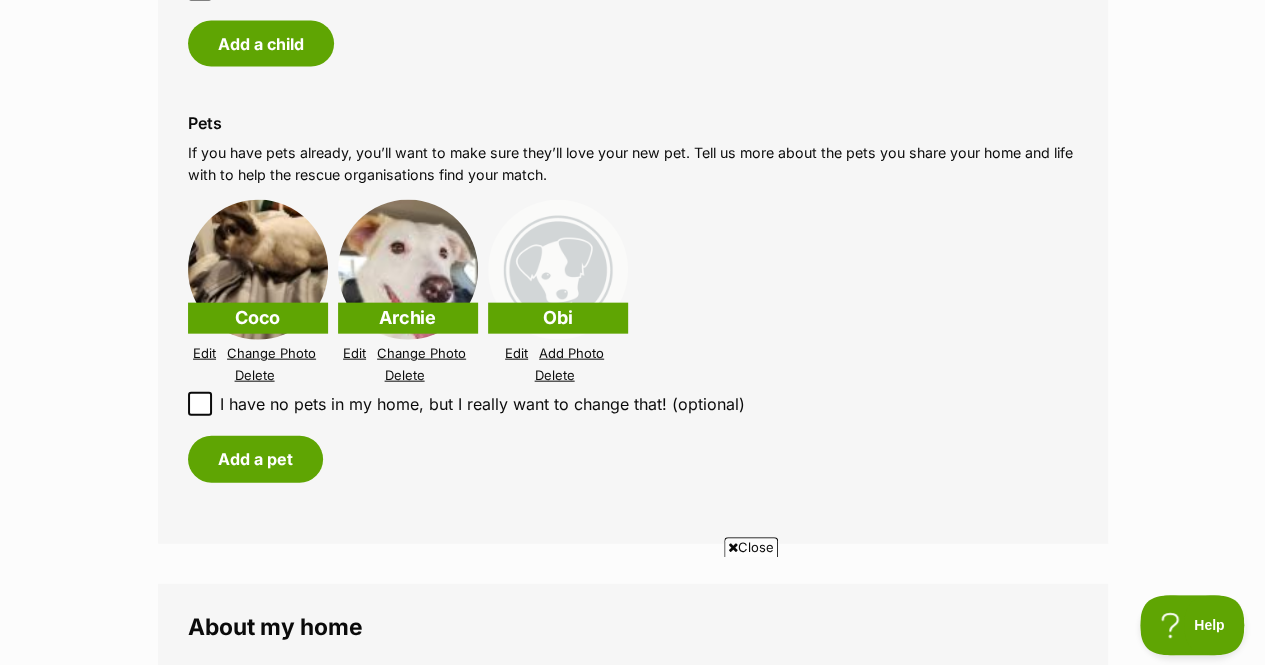 click on "Delete" at bounding box center (255, 375) 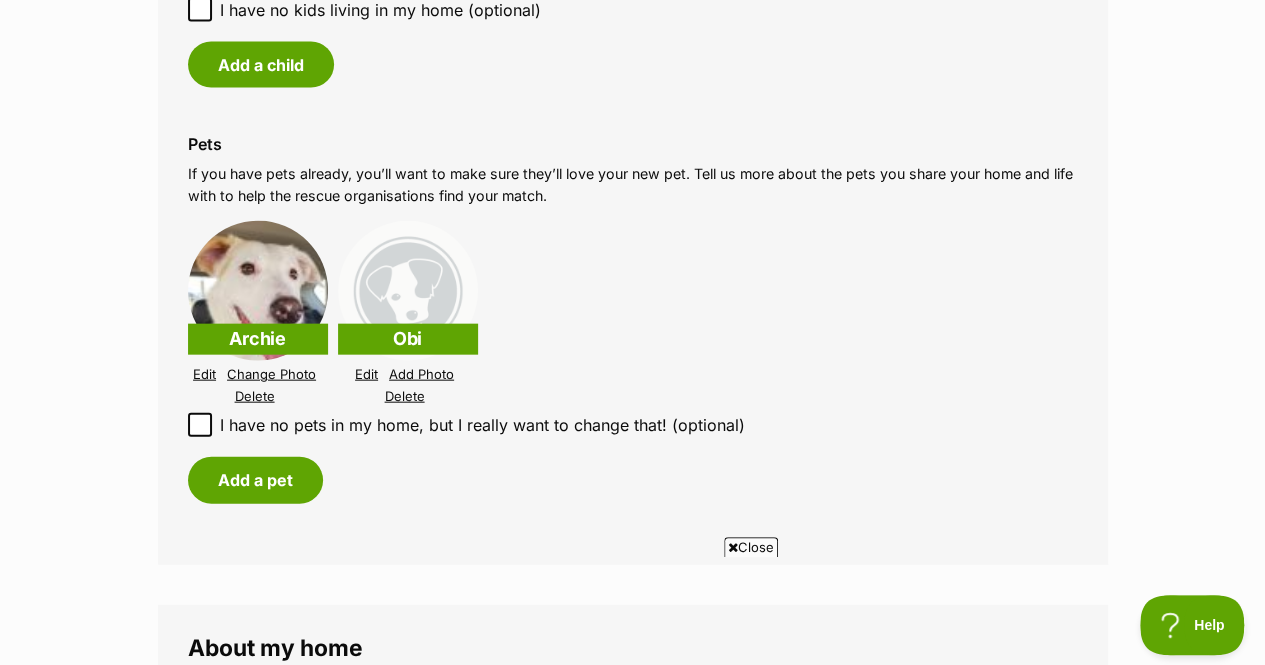 scroll, scrollTop: 2142, scrollLeft: 0, axis: vertical 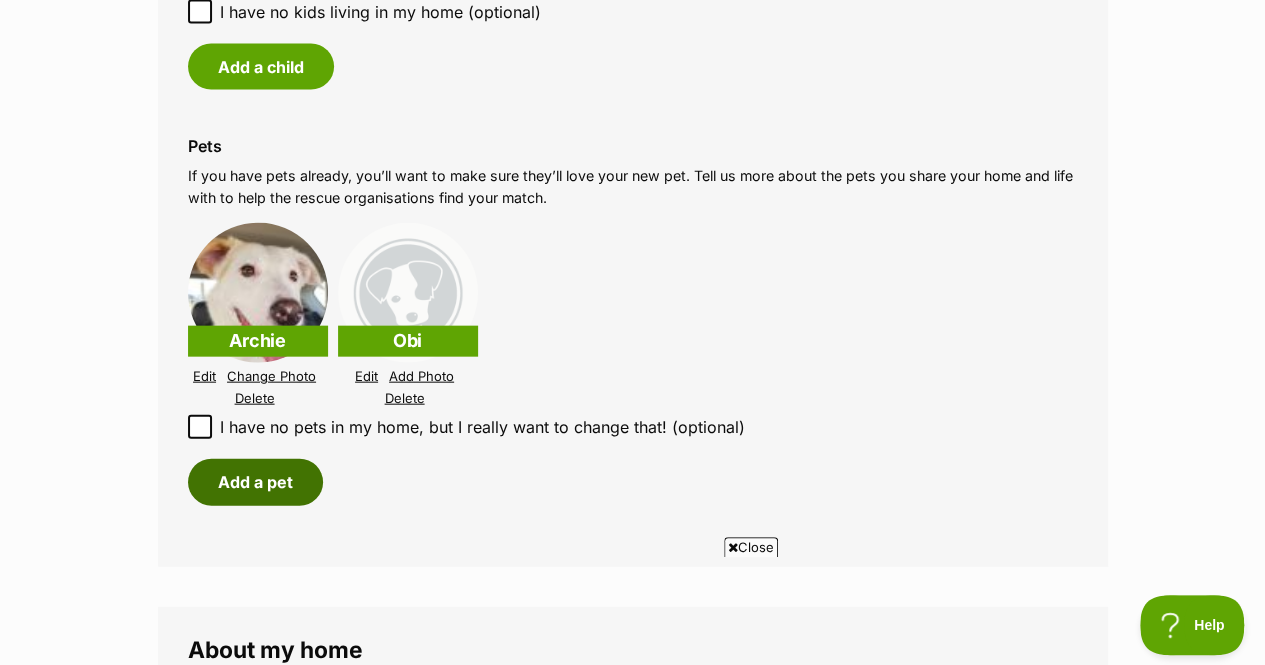 click on "Add a pet" at bounding box center [255, 482] 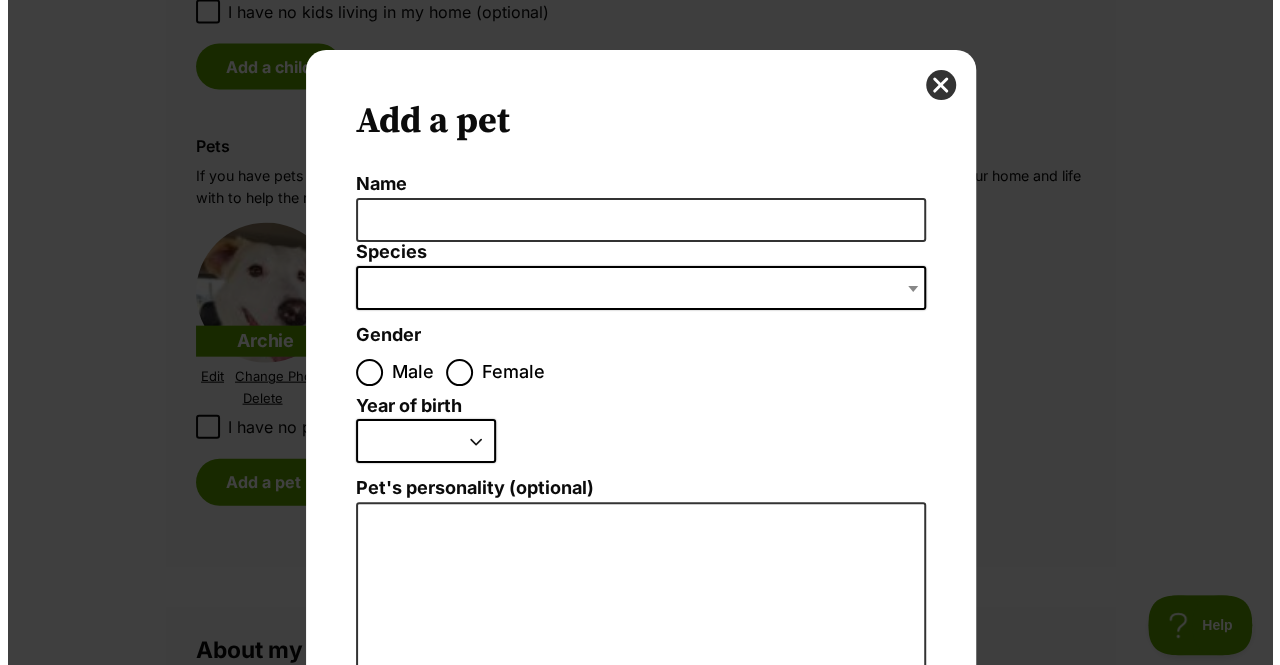 scroll, scrollTop: 0, scrollLeft: 0, axis: both 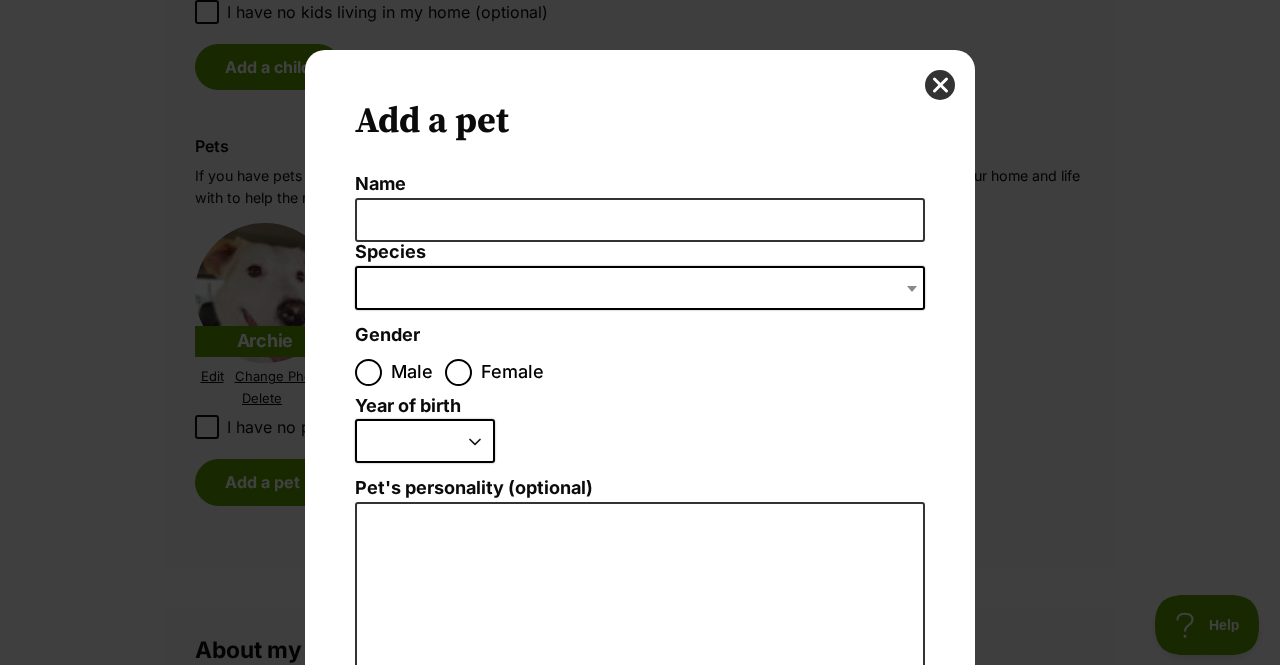 click at bounding box center [940, 85] 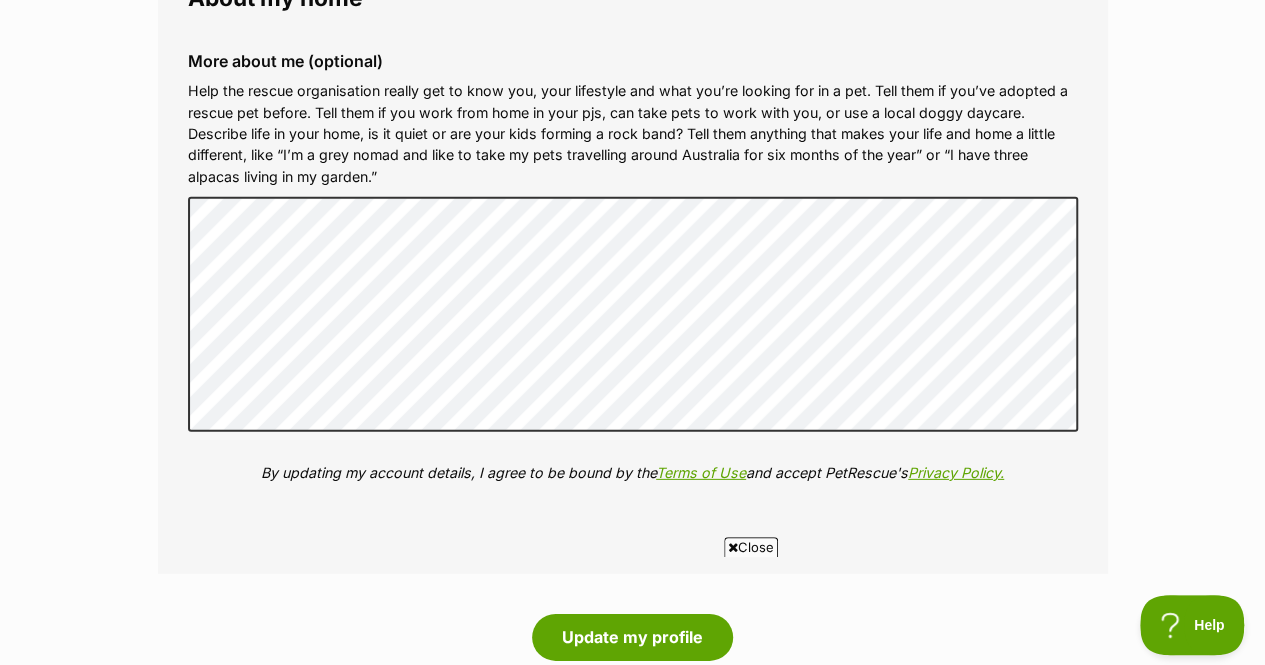 scroll, scrollTop: 2793, scrollLeft: 0, axis: vertical 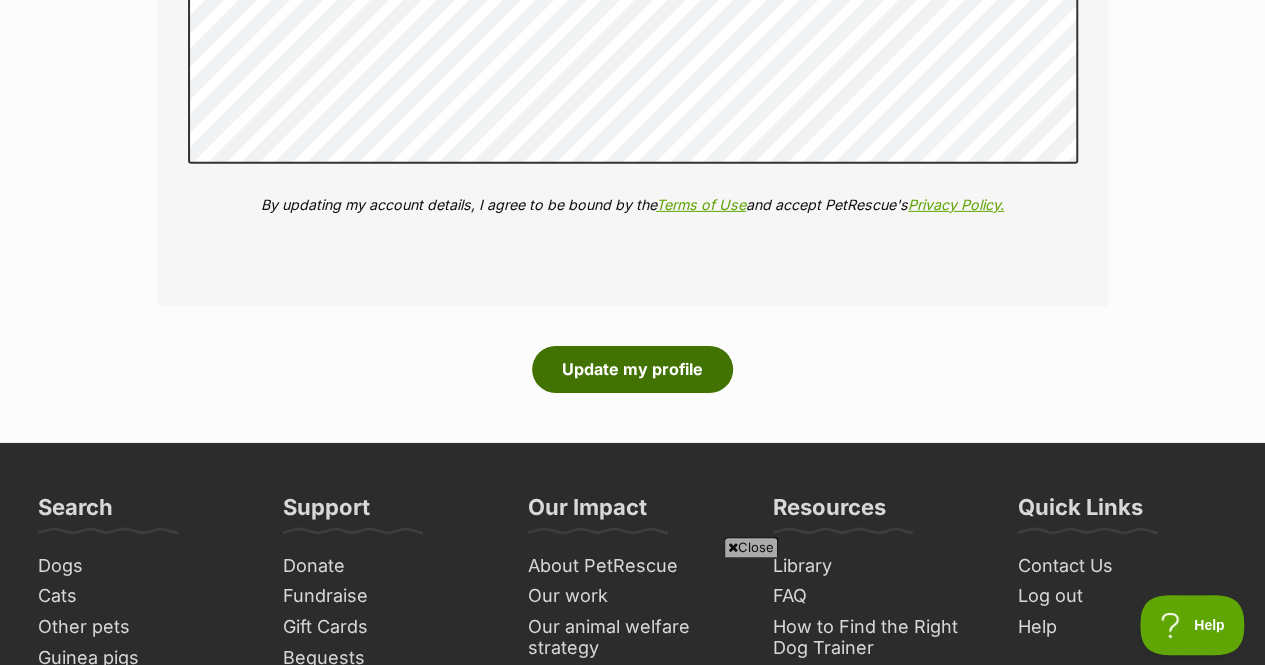 click on "Update my profile" at bounding box center (632, 369) 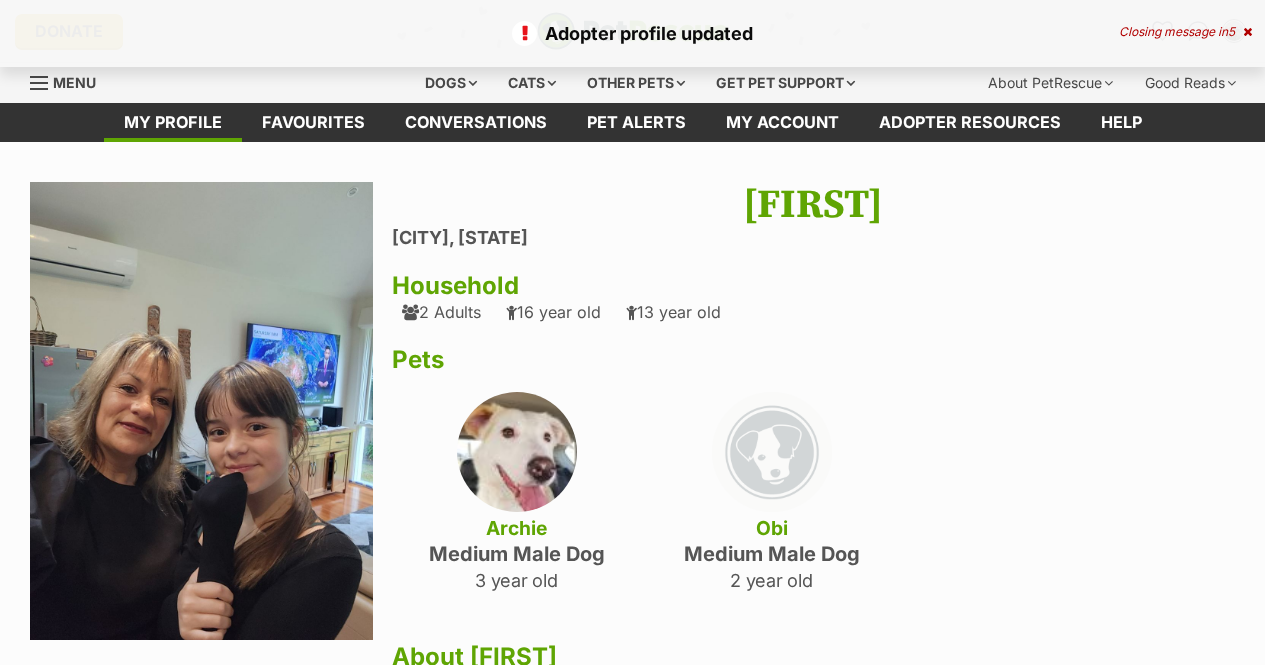 scroll, scrollTop: 0, scrollLeft: 0, axis: both 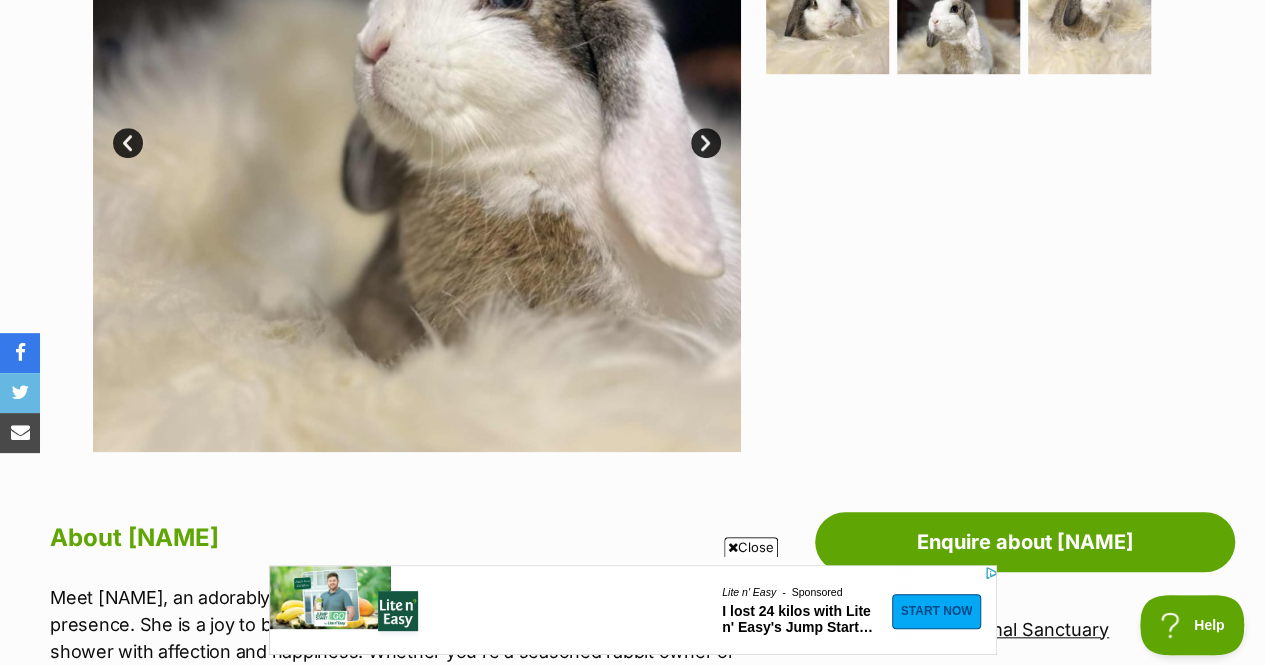 click on "Next" at bounding box center (706, 143) 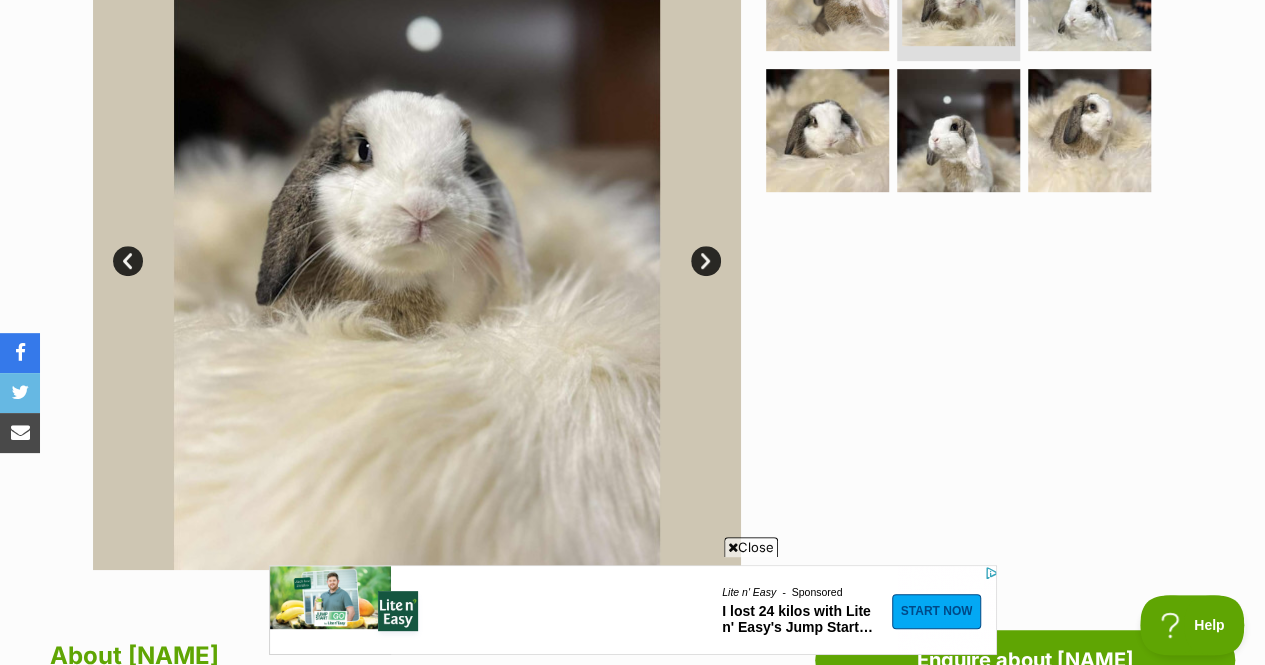 scroll, scrollTop: 0, scrollLeft: 0, axis: both 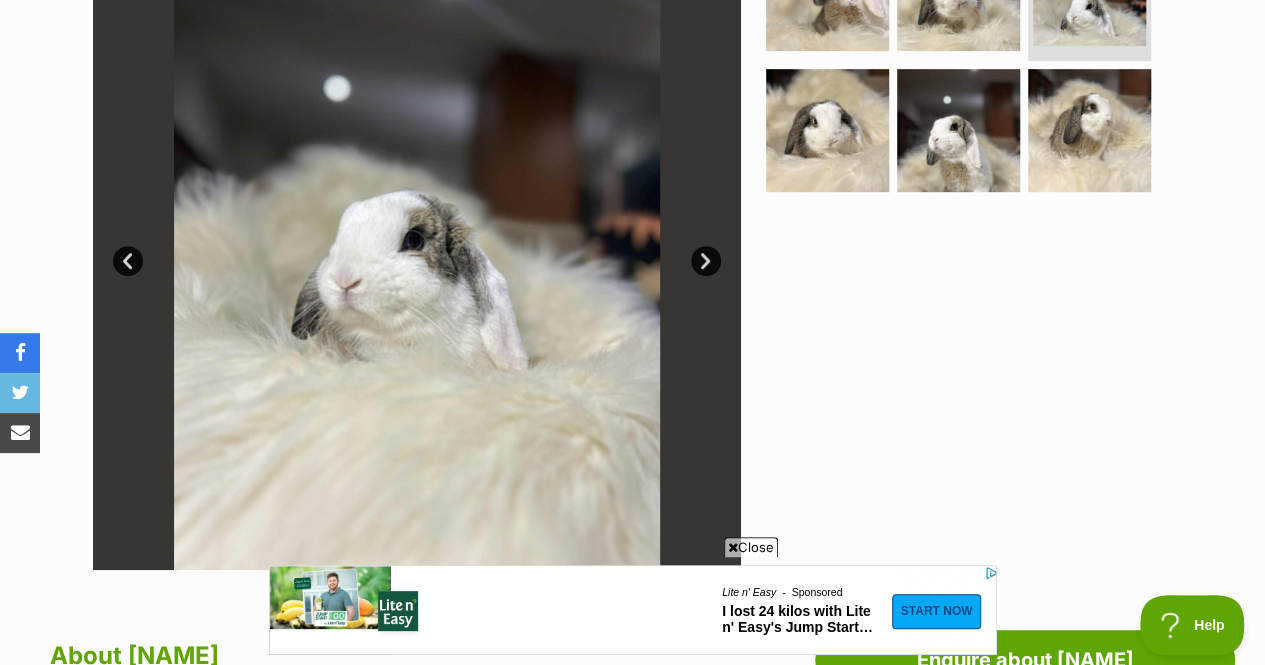 click on "Next" at bounding box center [706, 261] 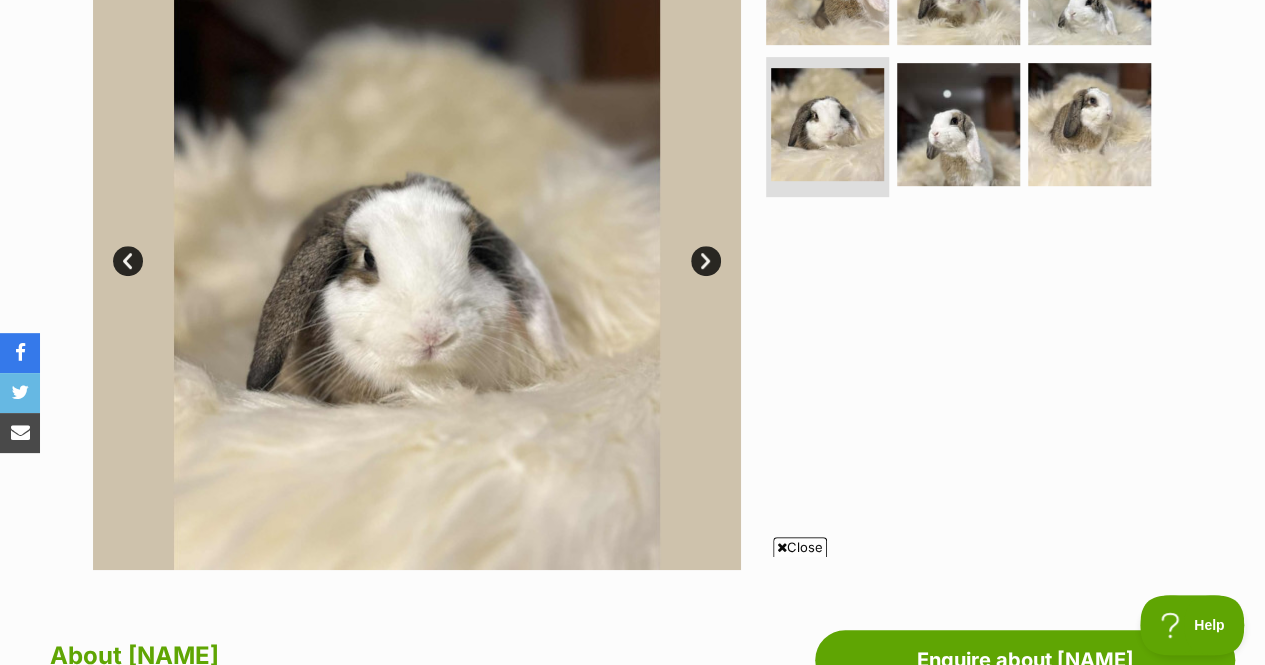 scroll, scrollTop: 0, scrollLeft: 0, axis: both 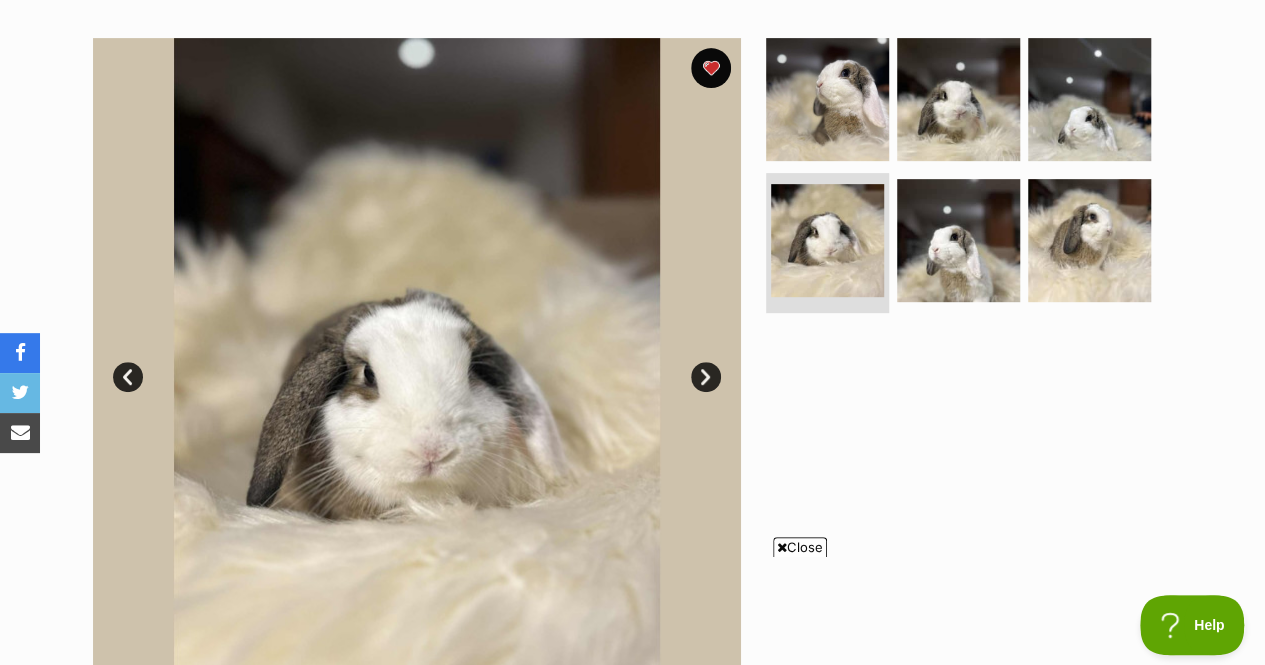 click on "Next" at bounding box center (706, 377) 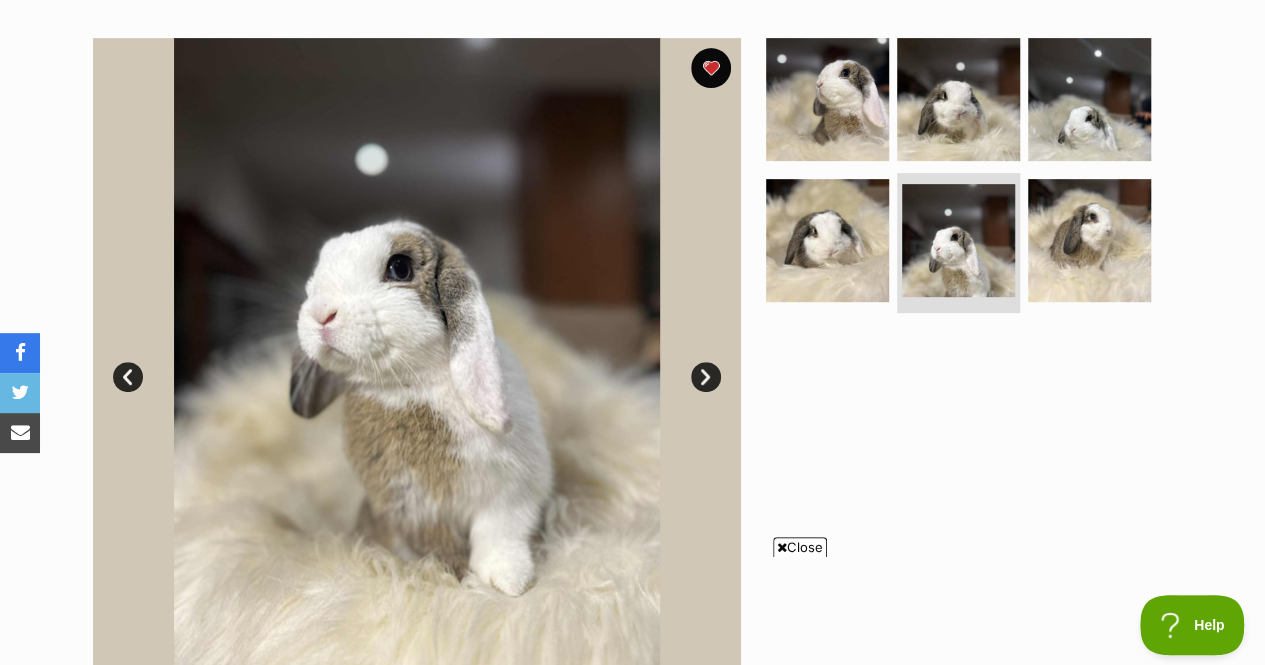 click on "Next" at bounding box center [706, 377] 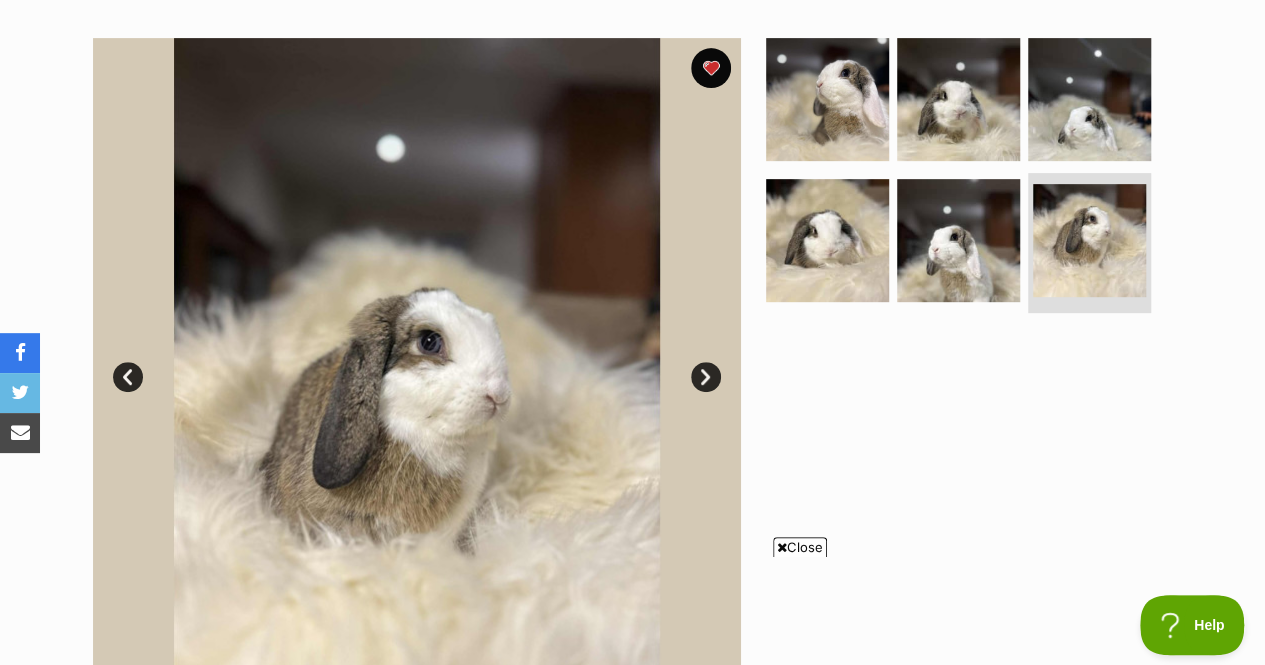 scroll, scrollTop: 408, scrollLeft: 0, axis: vertical 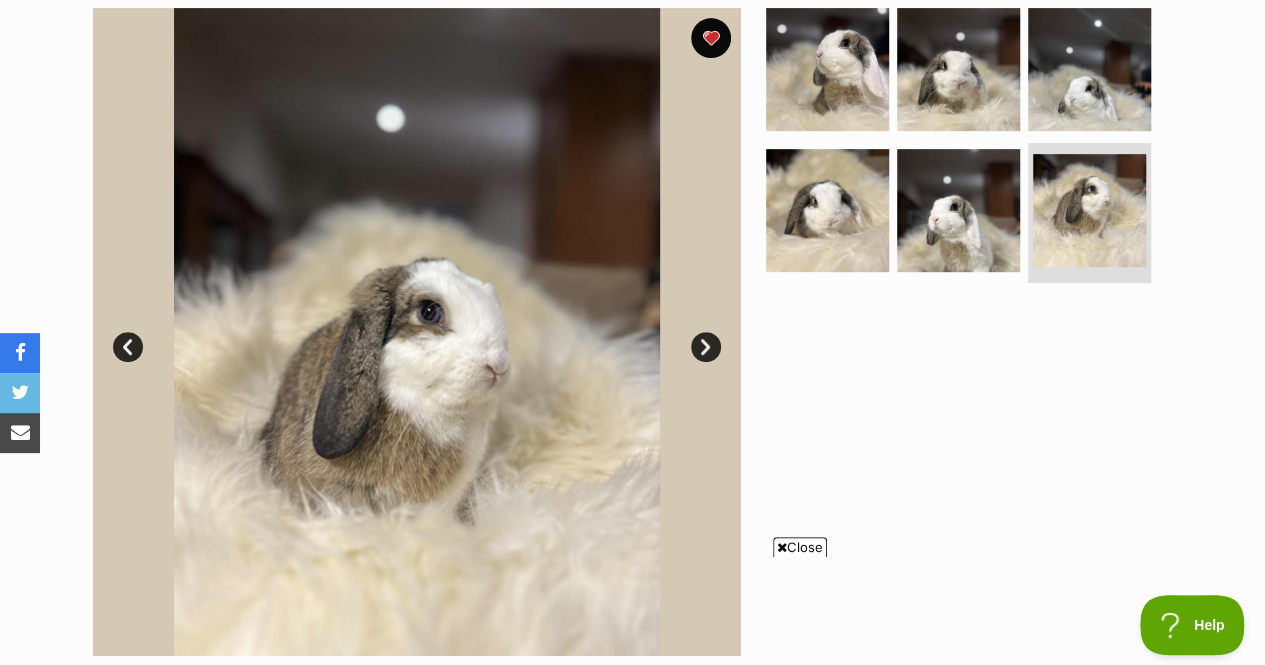 click on "Next" at bounding box center [706, 347] 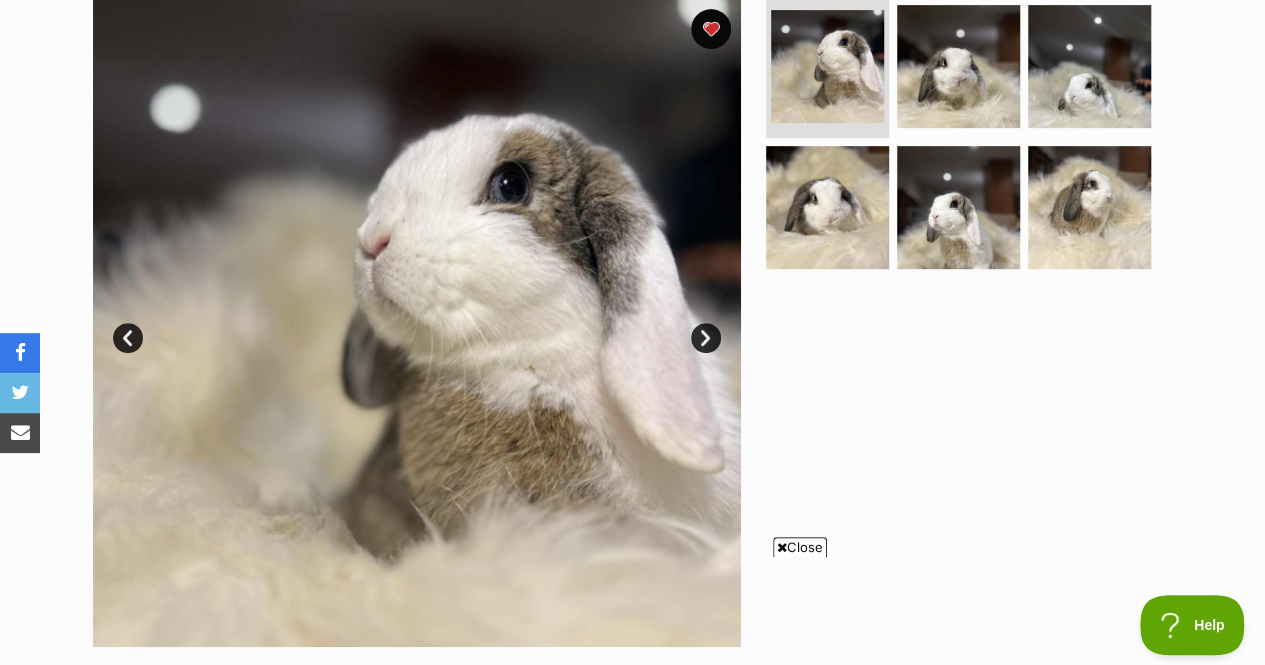 scroll, scrollTop: 419, scrollLeft: 0, axis: vertical 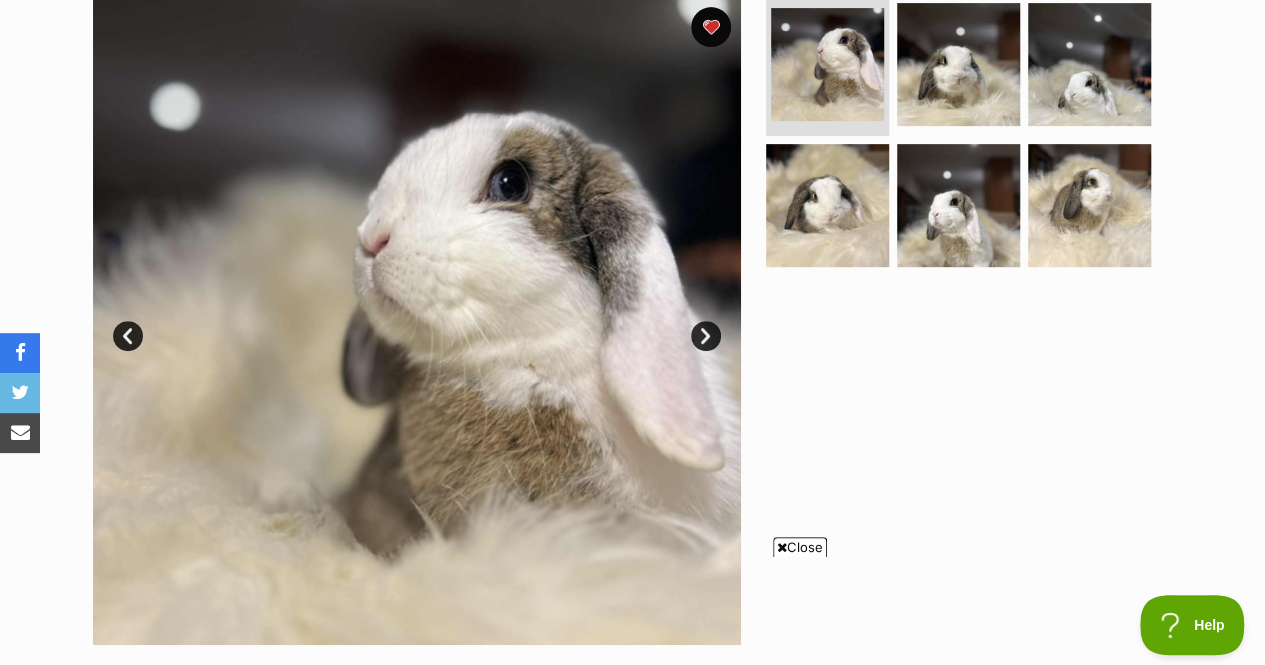 click on "Next" at bounding box center [706, 336] 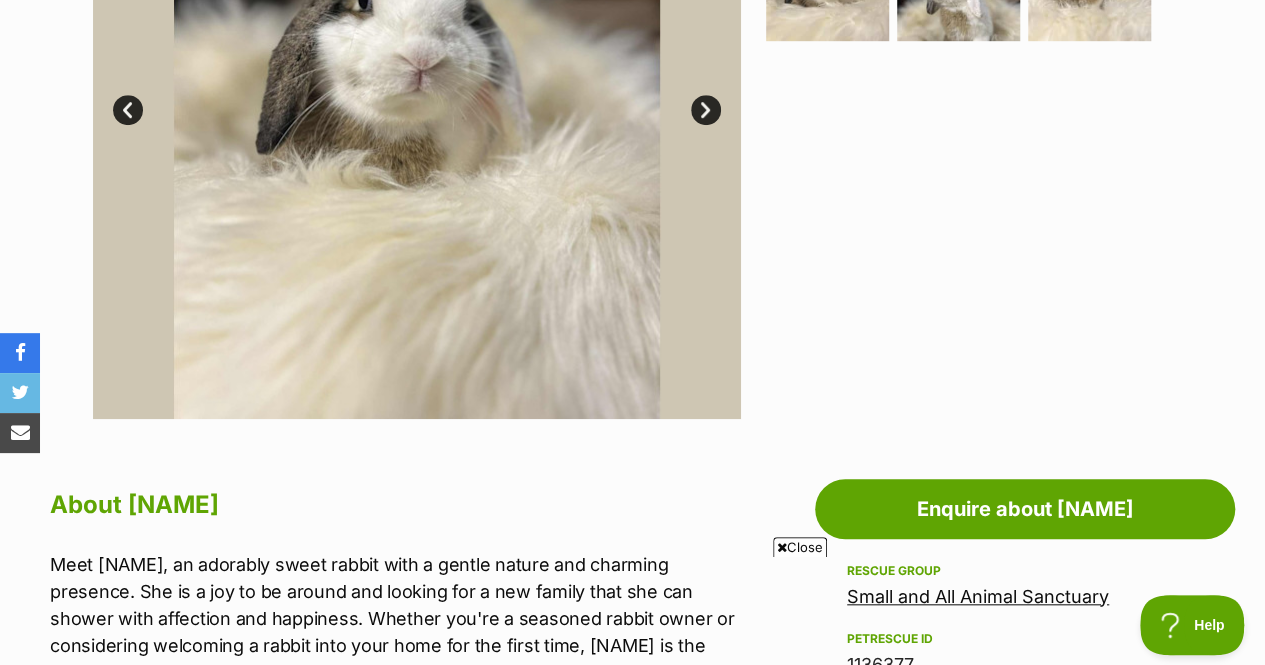 scroll, scrollTop: 0, scrollLeft: 0, axis: both 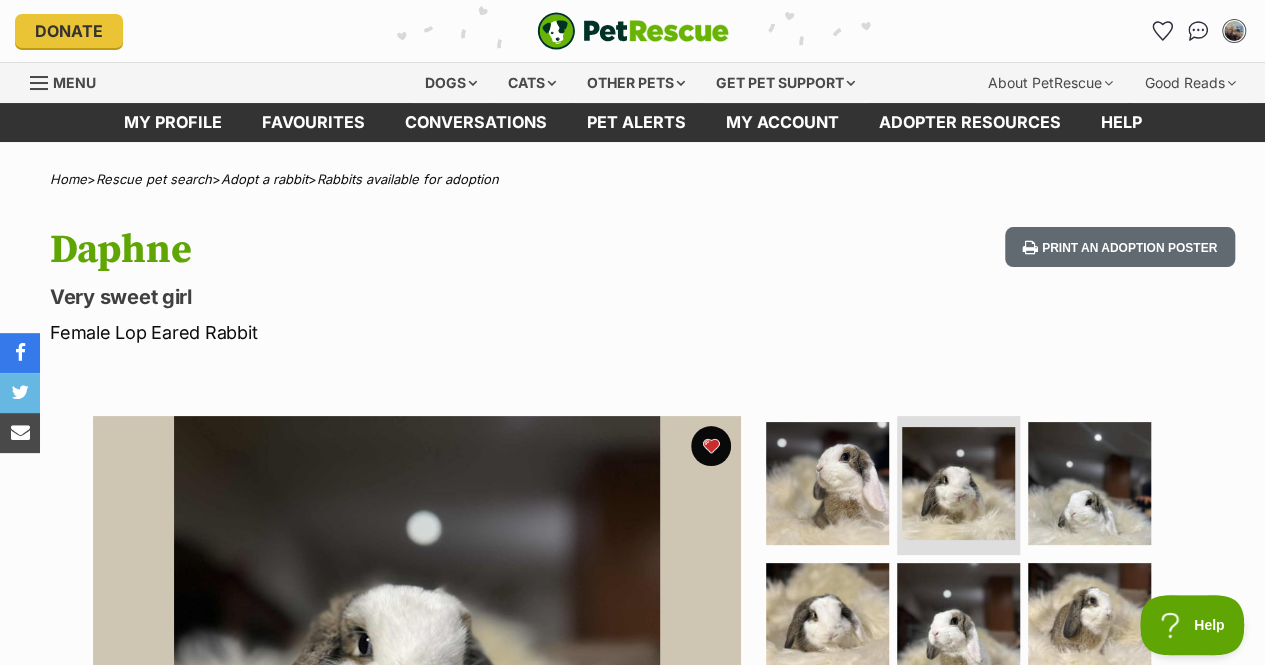 click on "My account
Leigh
Edit profile
Log out
Pet alerts
Pet alert matches
Account settings
Change password" at bounding box center [1044, 31] 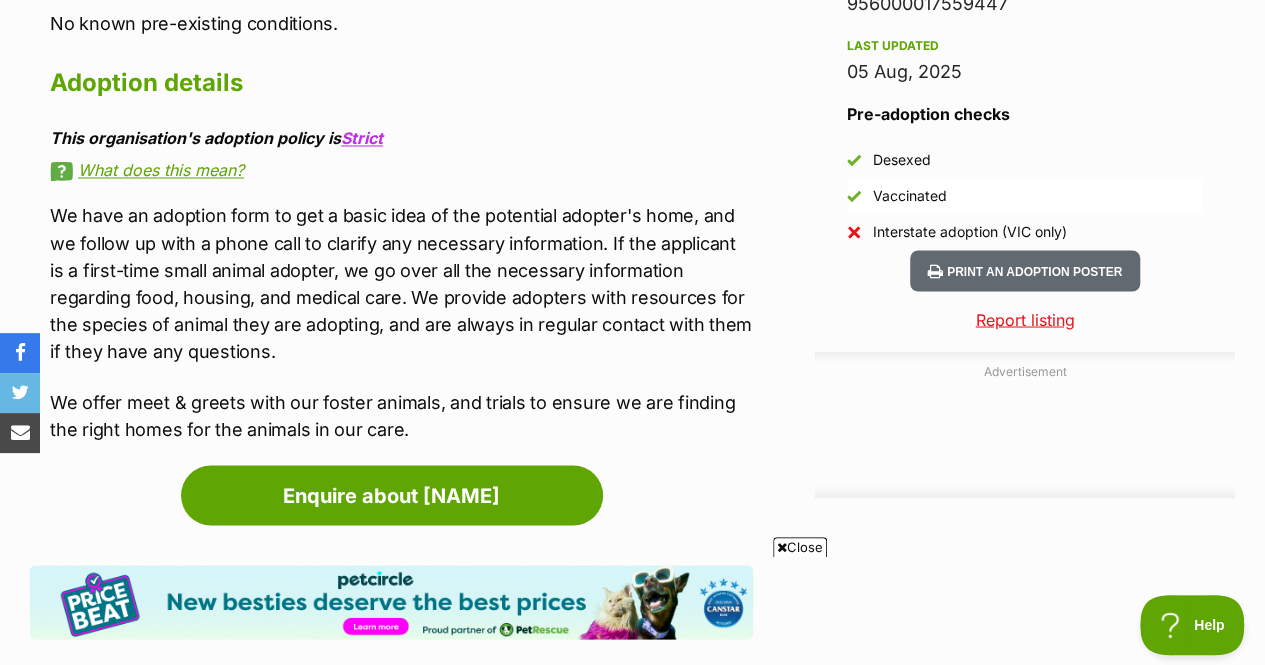 scroll, scrollTop: 0, scrollLeft: 0, axis: both 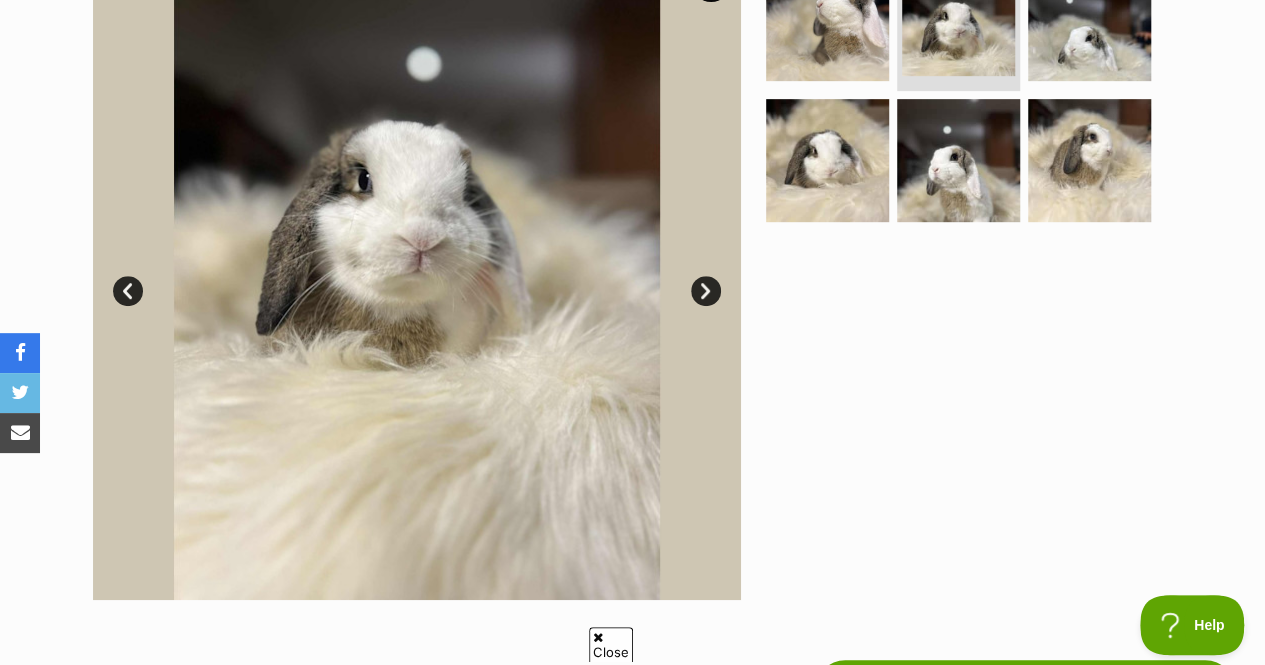 click on "Next" at bounding box center [706, 291] 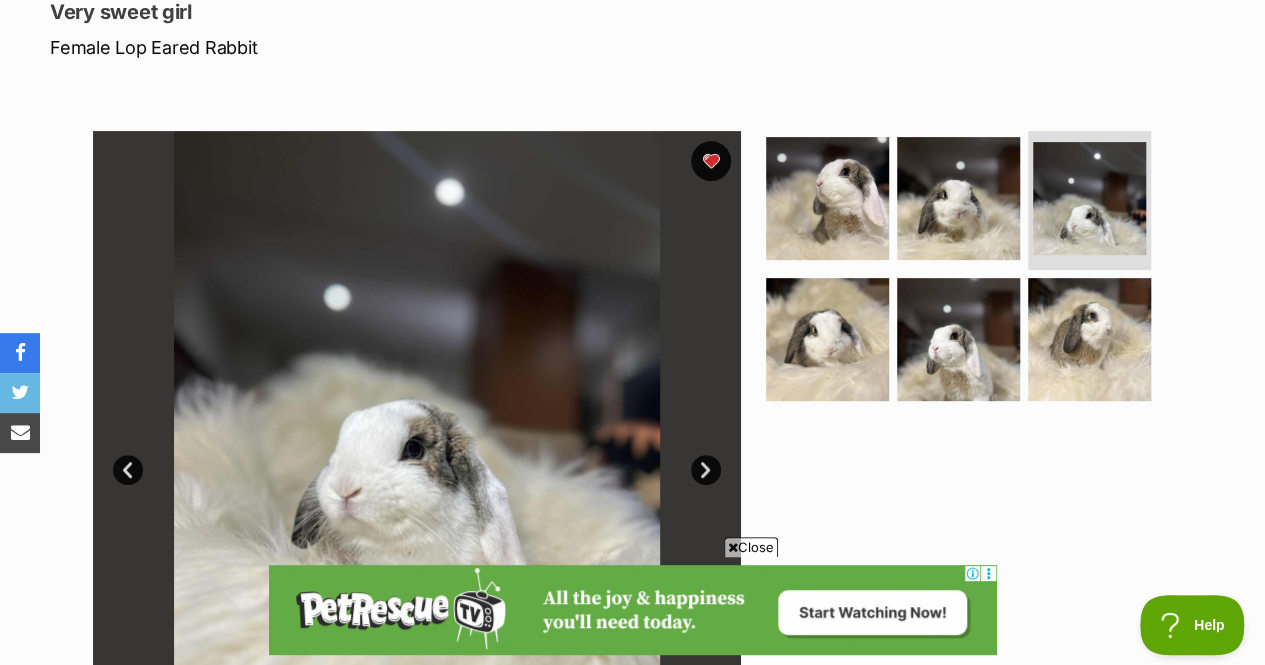 scroll, scrollTop: 329, scrollLeft: 0, axis: vertical 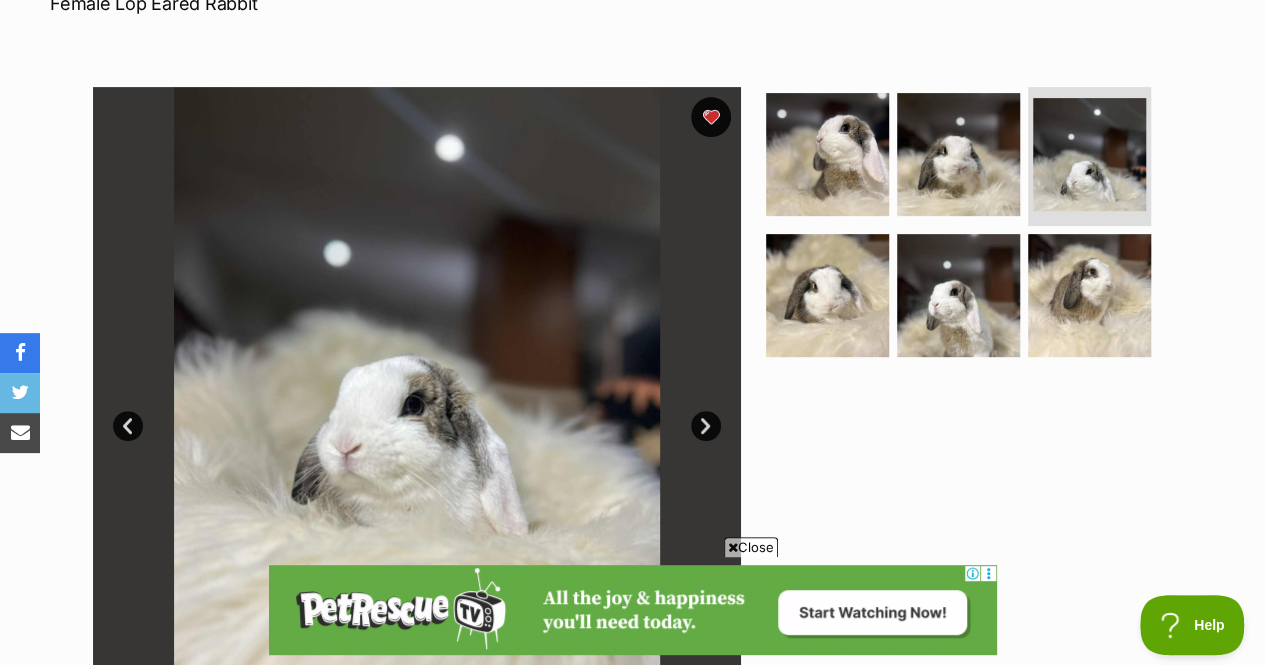 click on "Close" at bounding box center (751, 547) 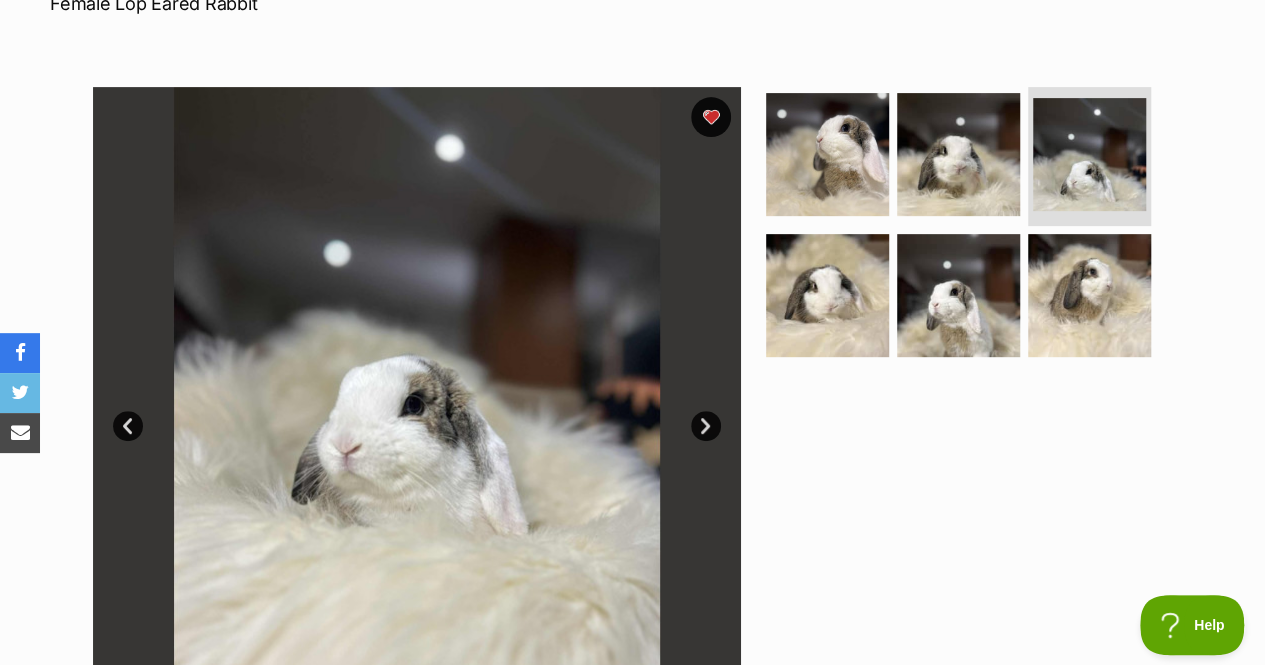 scroll, scrollTop: 0, scrollLeft: 0, axis: both 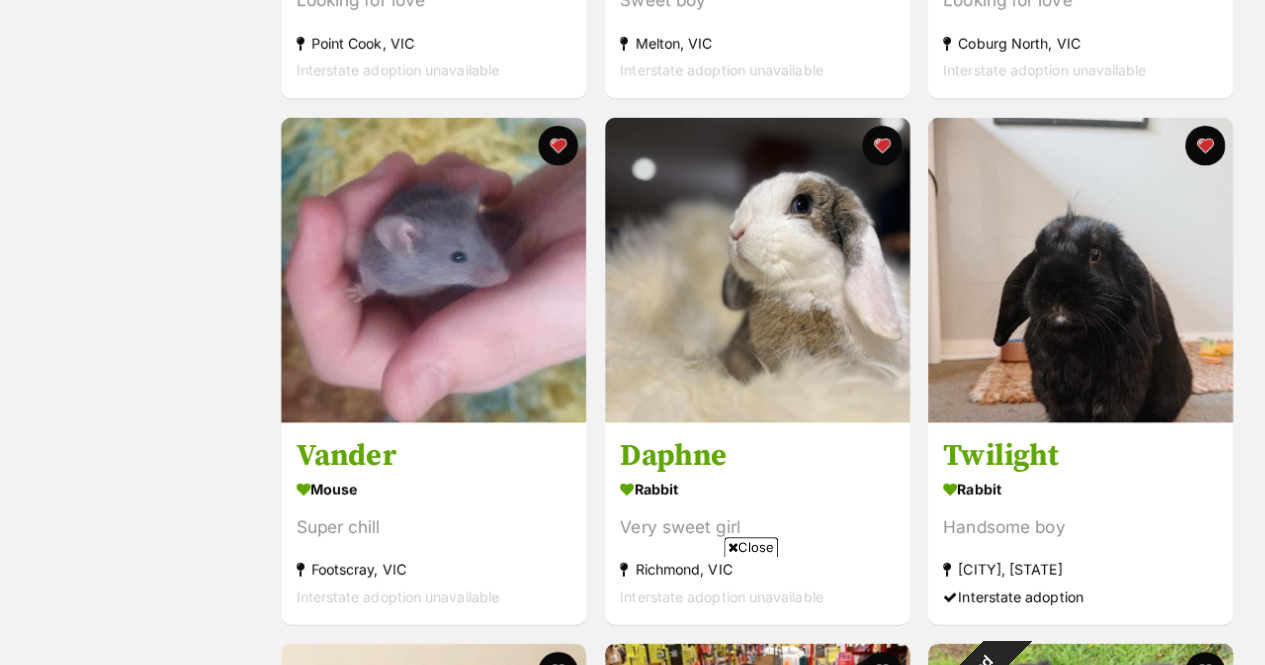click at bounding box center [757, 270] 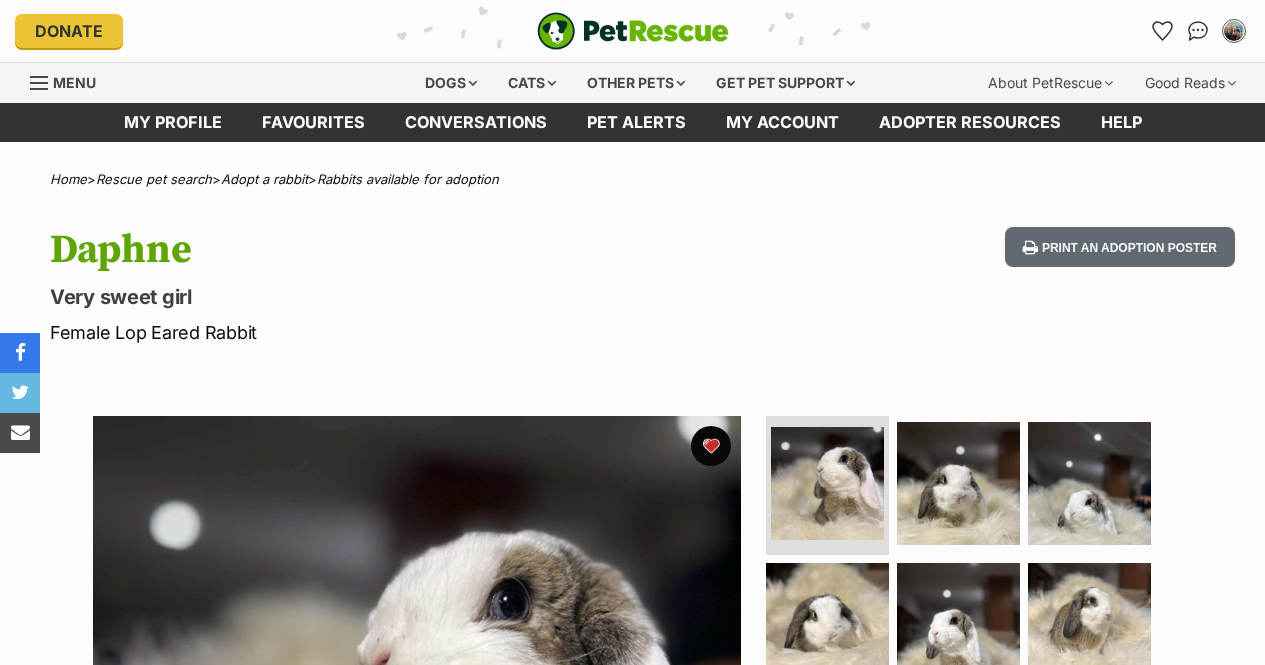 scroll, scrollTop: 0, scrollLeft: 0, axis: both 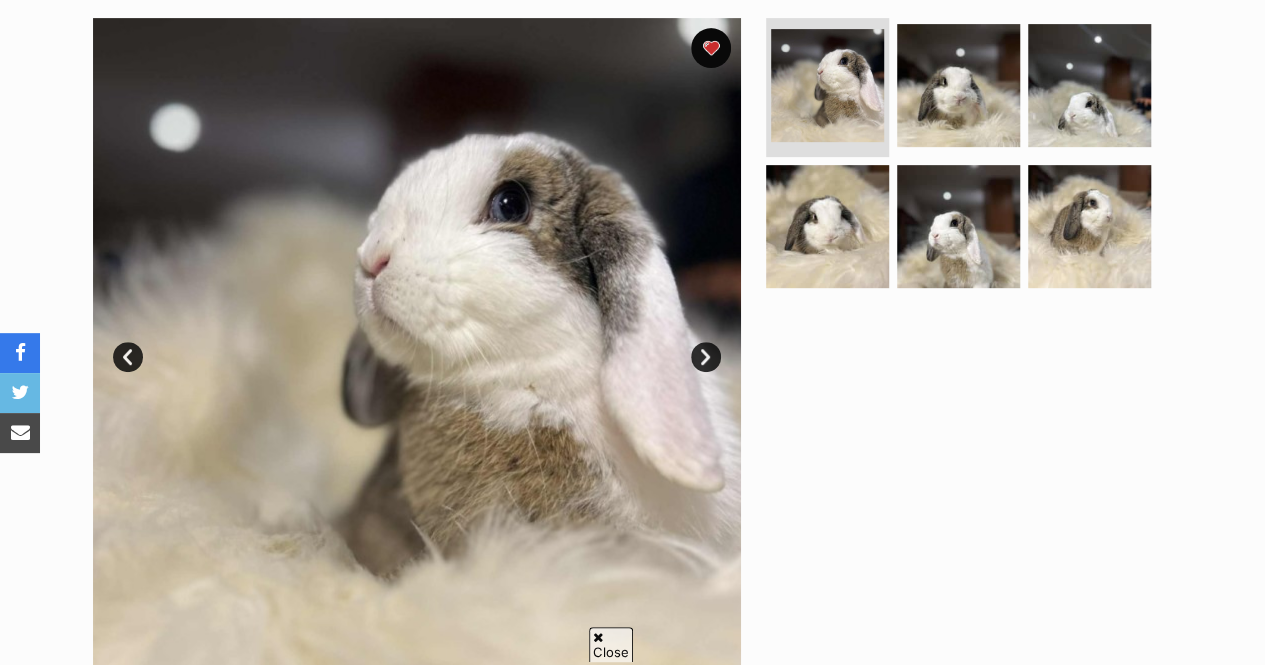 click on "Next" at bounding box center [706, 357] 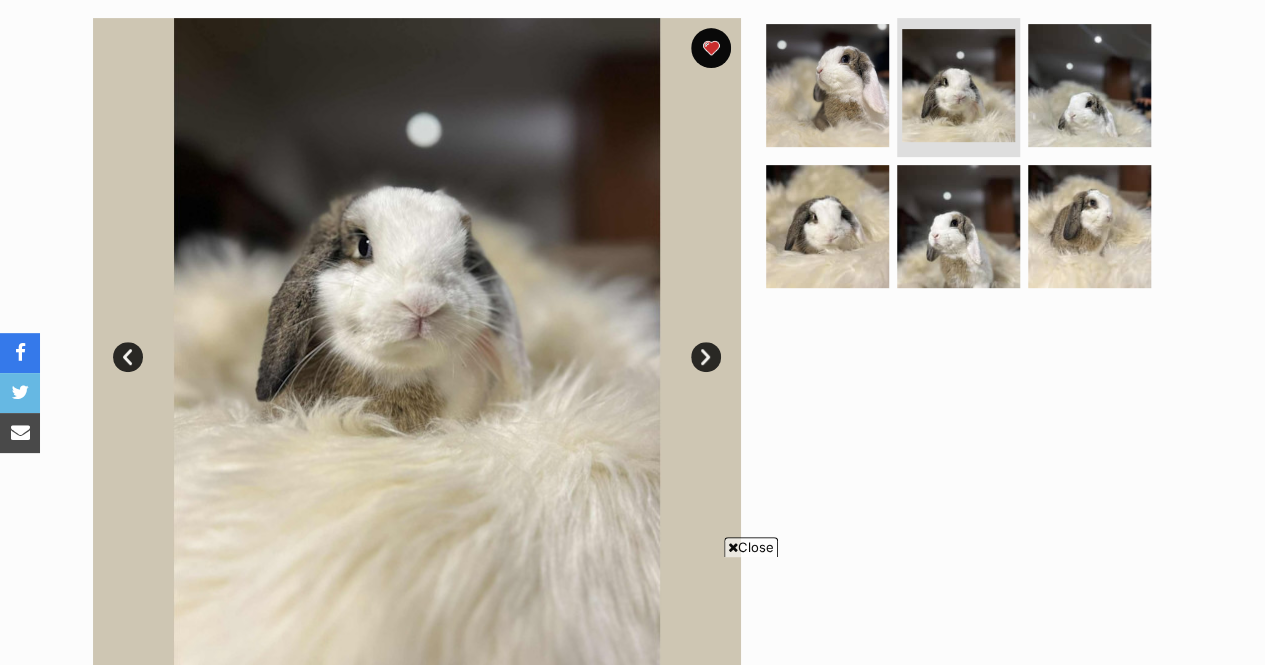 scroll, scrollTop: 0, scrollLeft: 0, axis: both 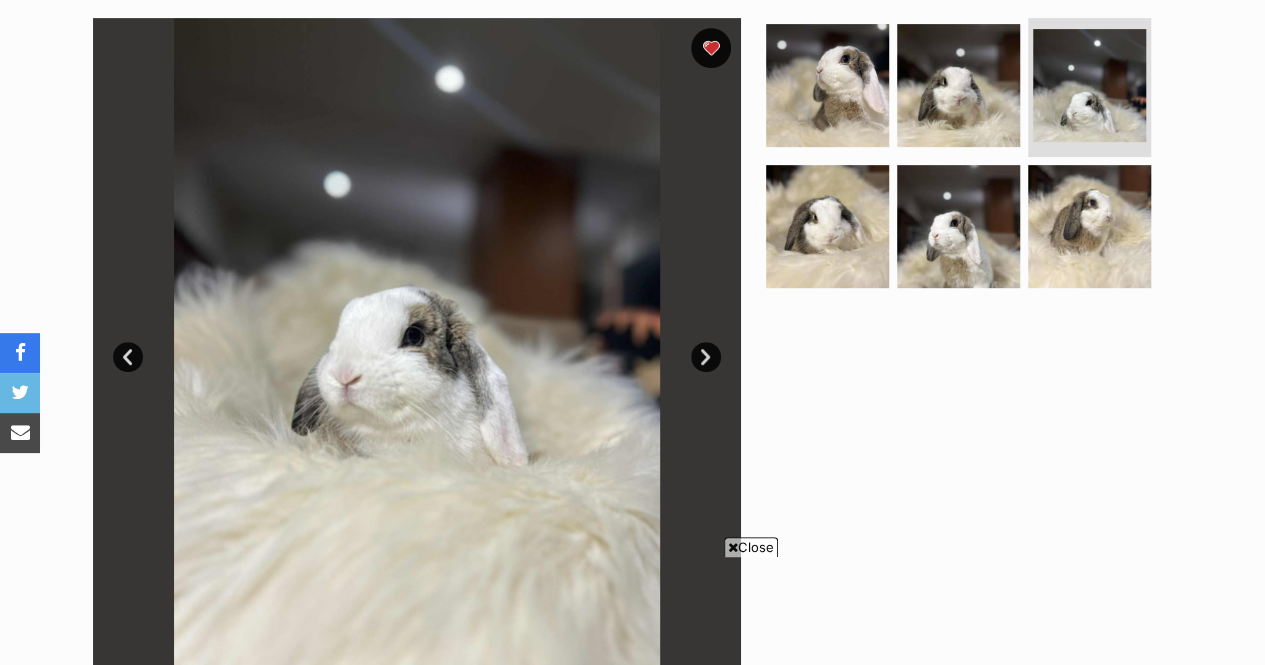 click on "Next" at bounding box center [706, 357] 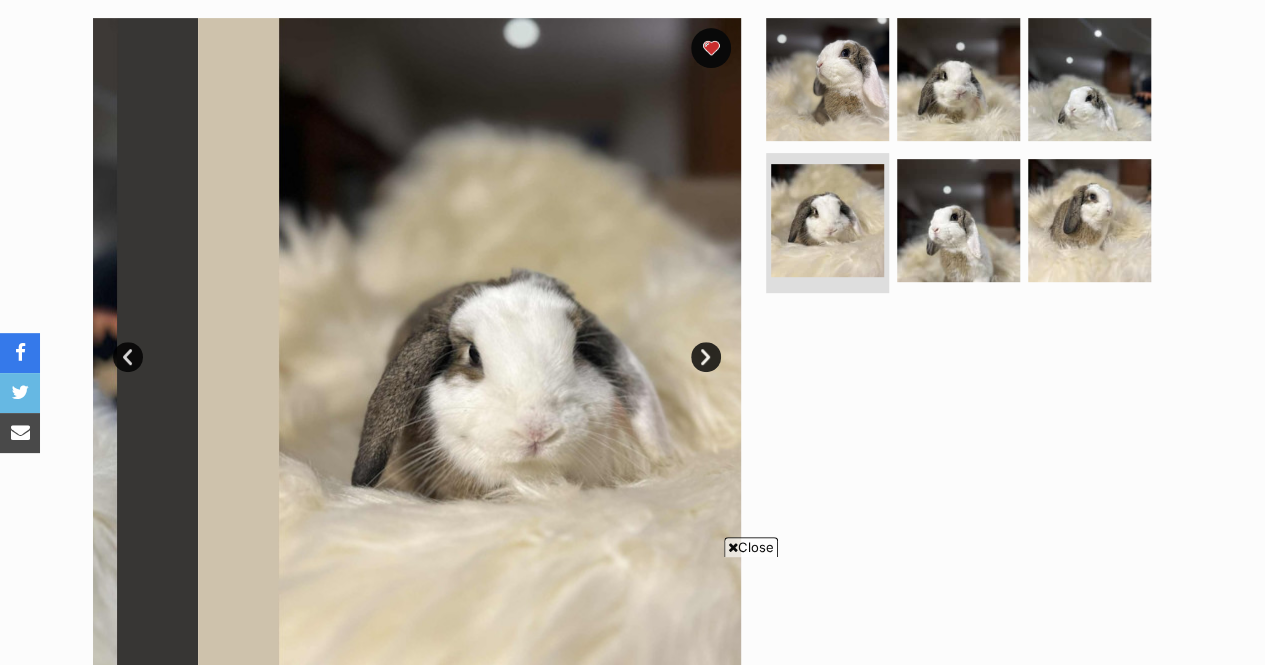 scroll, scrollTop: 0, scrollLeft: 0, axis: both 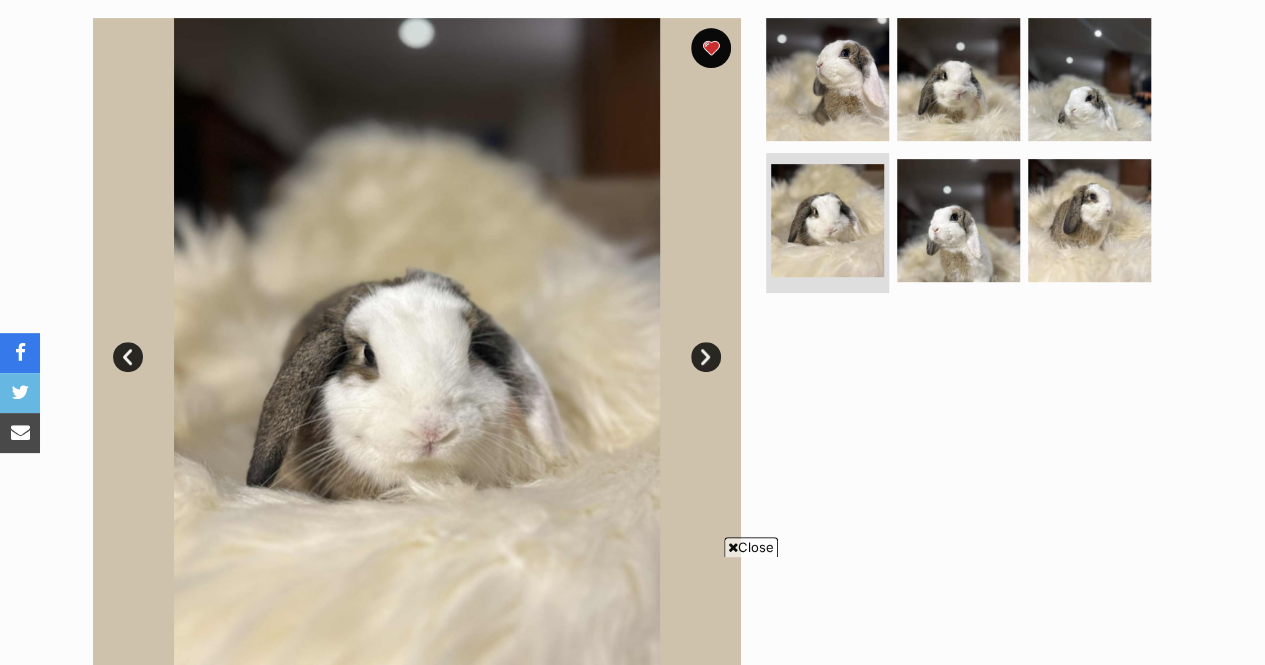 click on "Next" at bounding box center [706, 357] 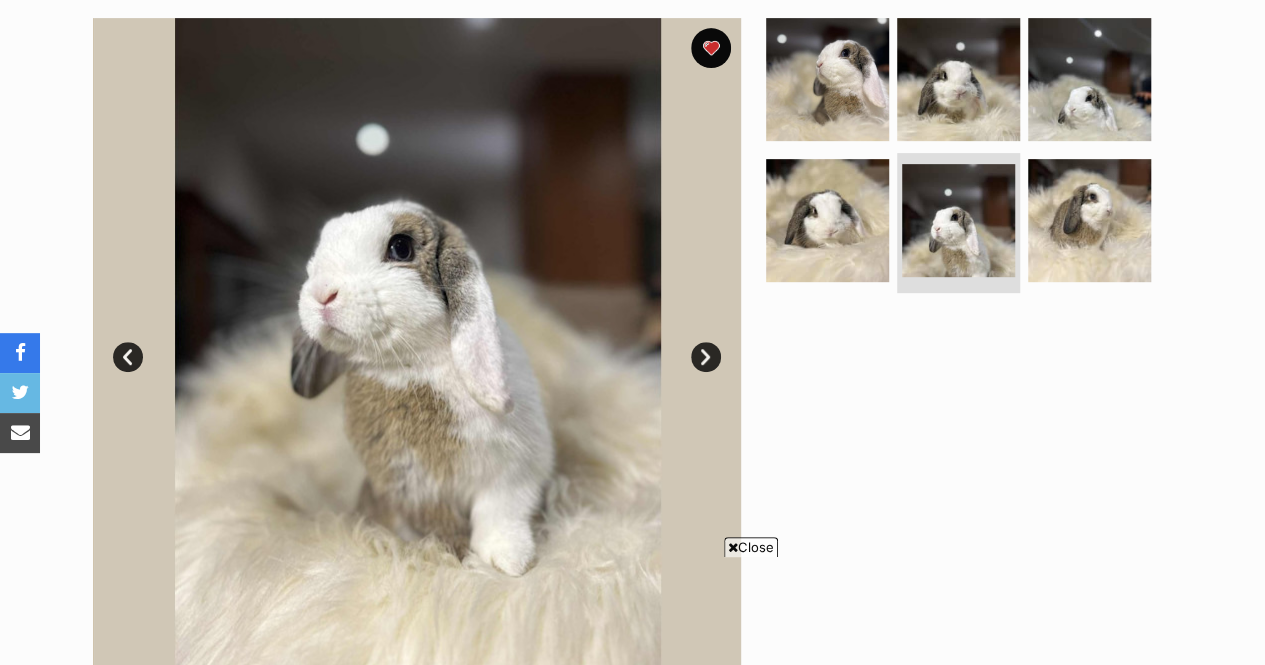 scroll, scrollTop: 0, scrollLeft: 0, axis: both 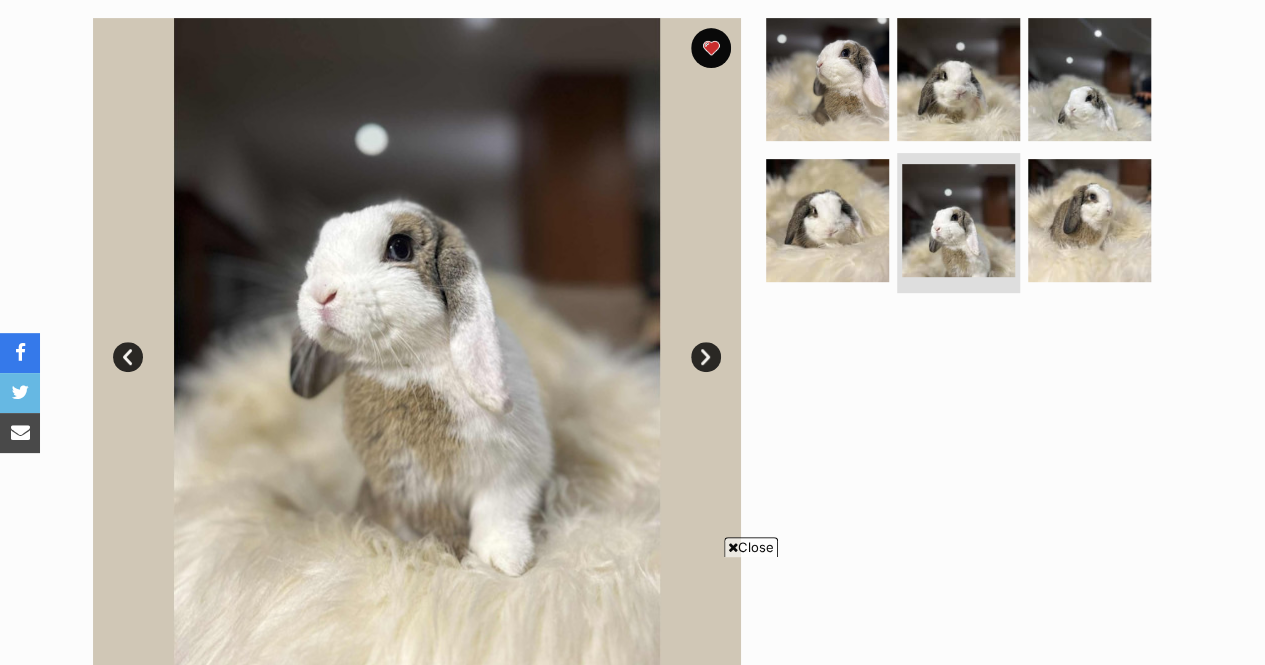 click on "Next" at bounding box center [706, 357] 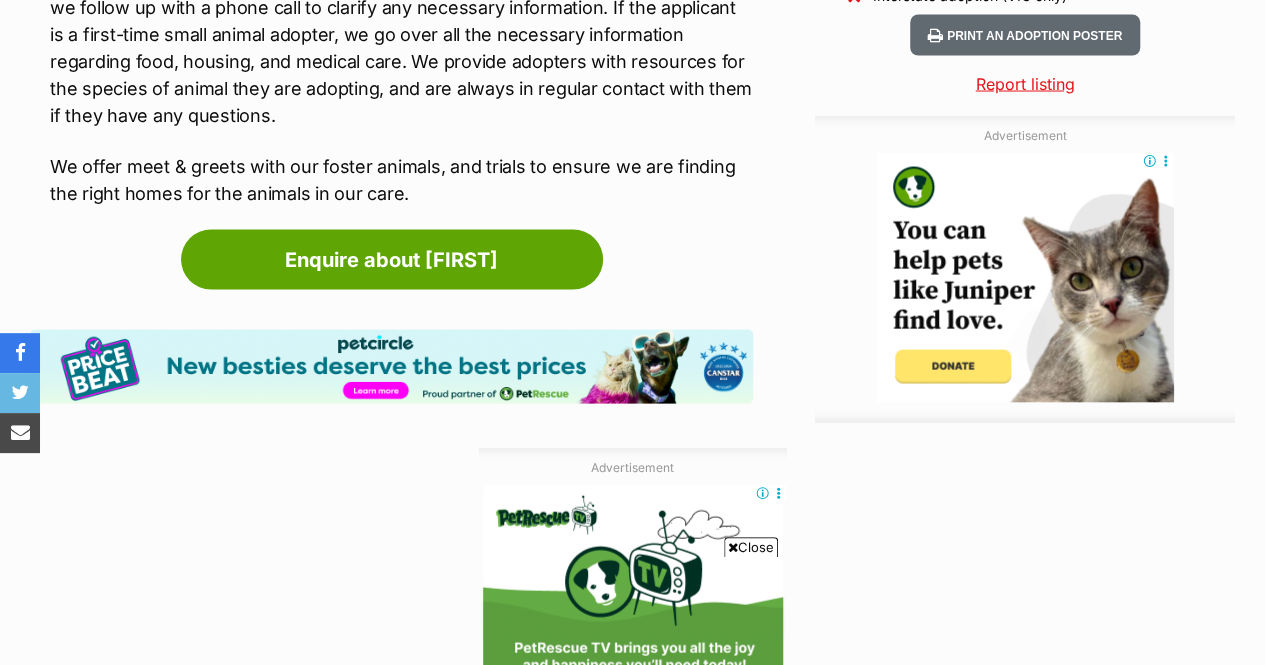 scroll, scrollTop: 1639, scrollLeft: 0, axis: vertical 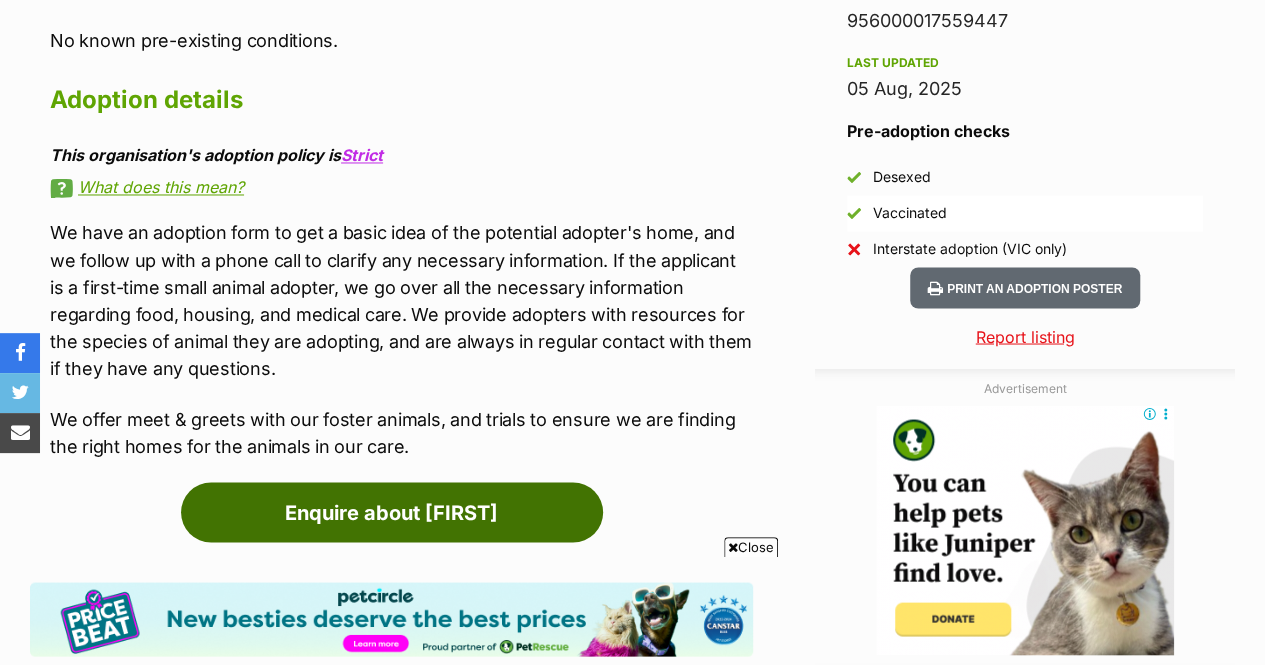 click on "Enquire about [NAME]" at bounding box center [392, 512] 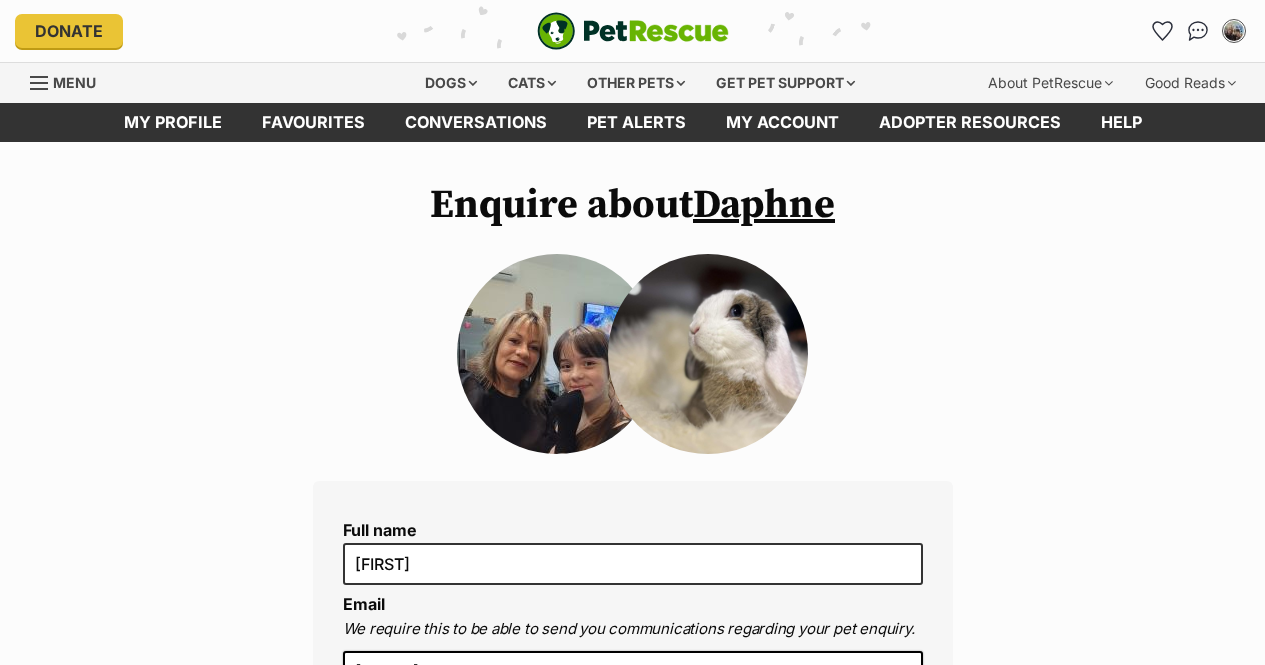 scroll, scrollTop: 0, scrollLeft: 0, axis: both 